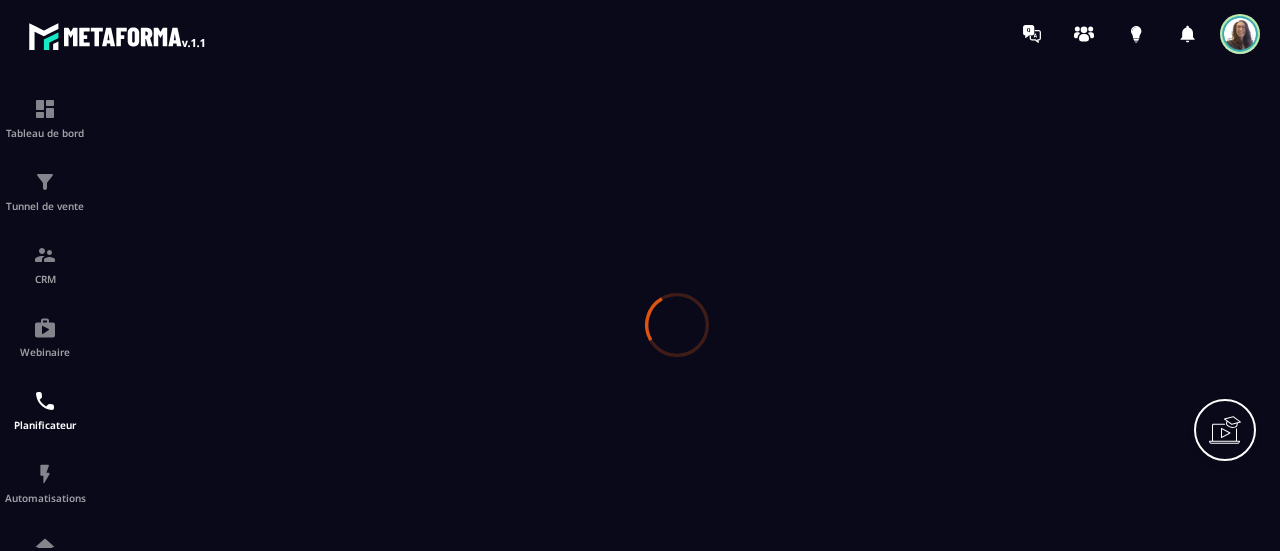 scroll, scrollTop: 0, scrollLeft: 0, axis: both 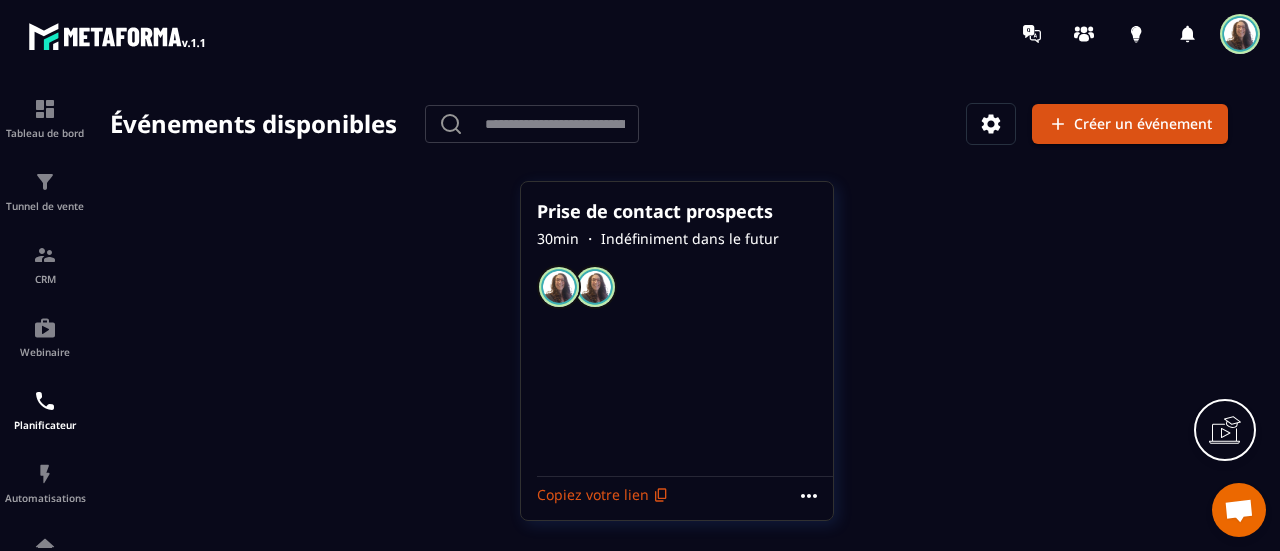 click at bounding box center [1239, 512] 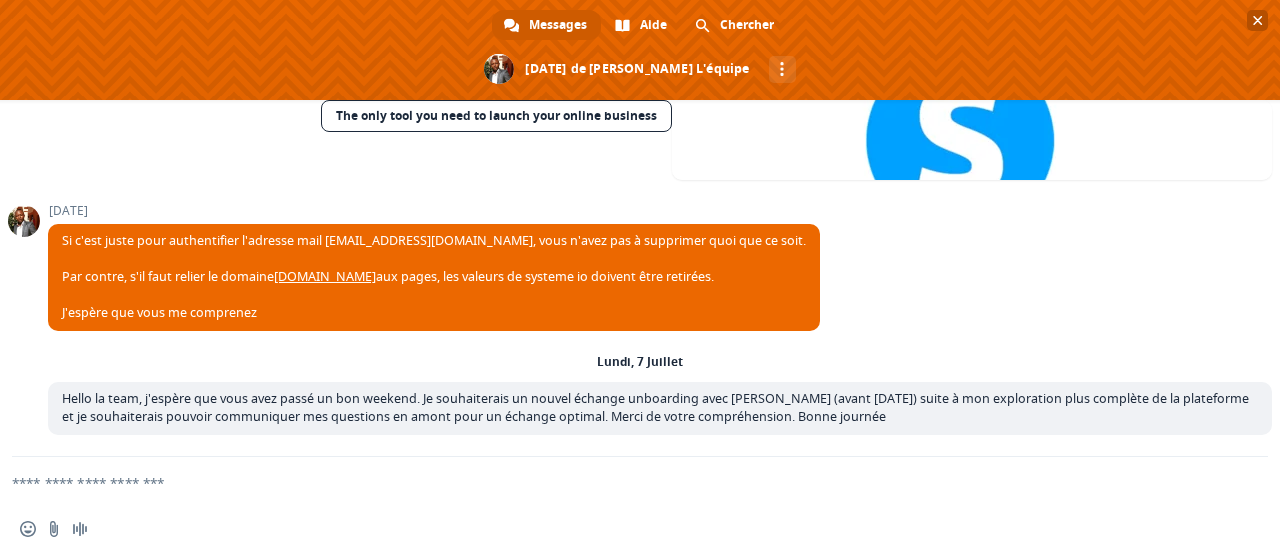 click at bounding box center [1257, 20] 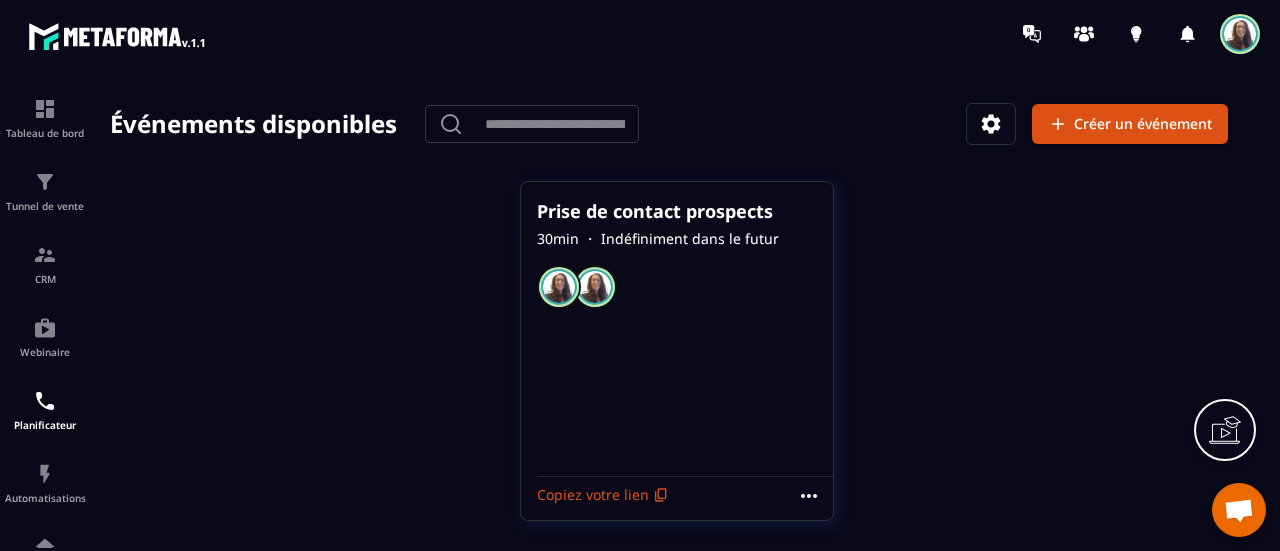 click 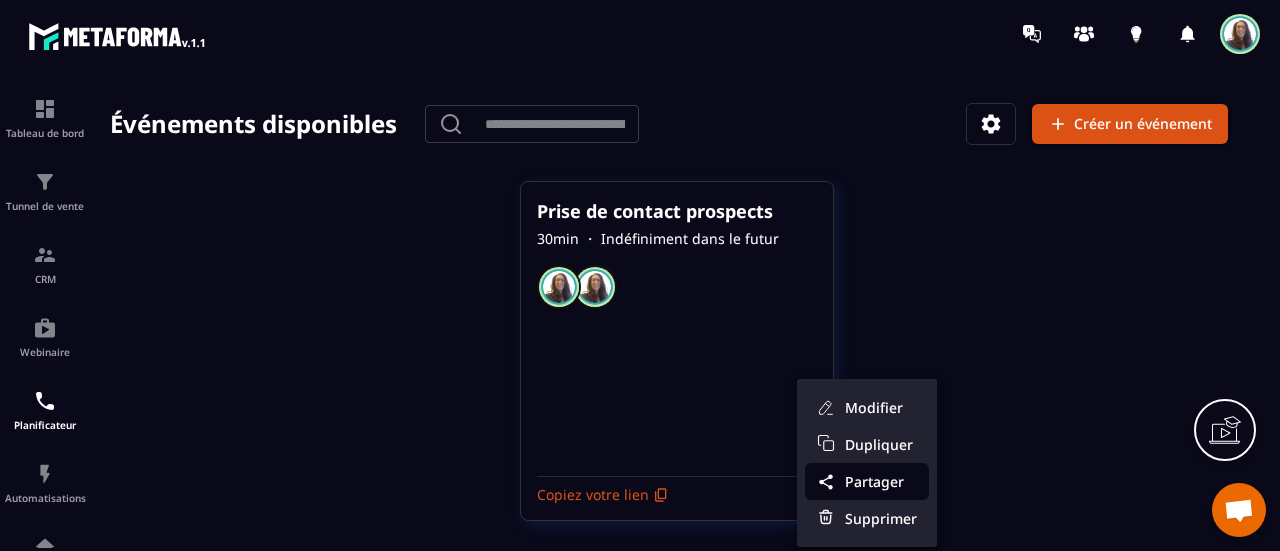 click on "Partager" at bounding box center [881, 481] 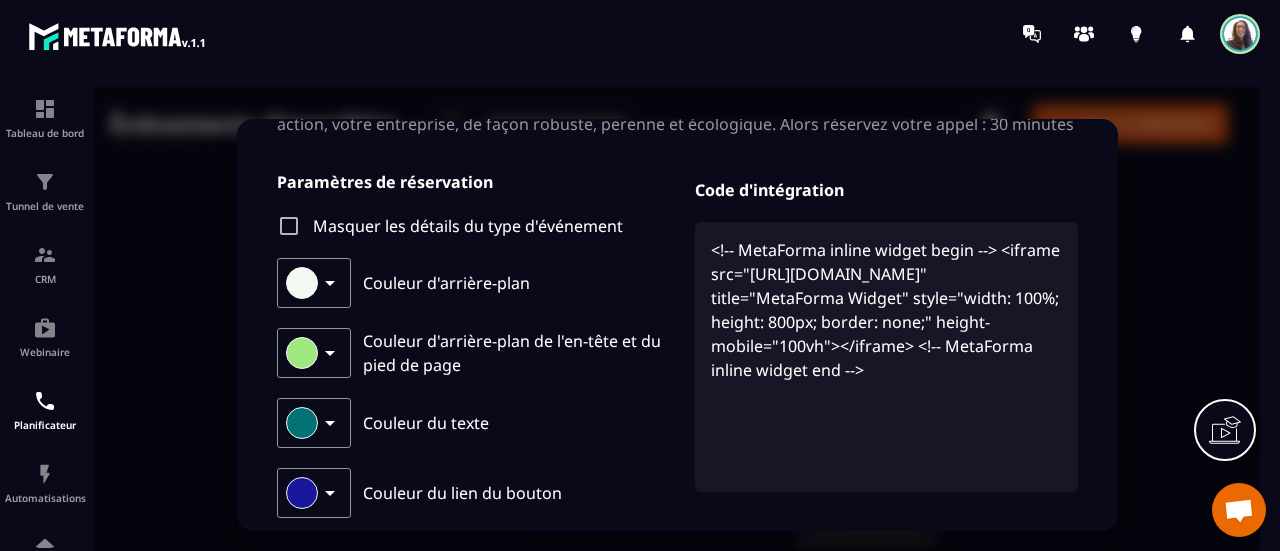 scroll, scrollTop: 284, scrollLeft: 0, axis: vertical 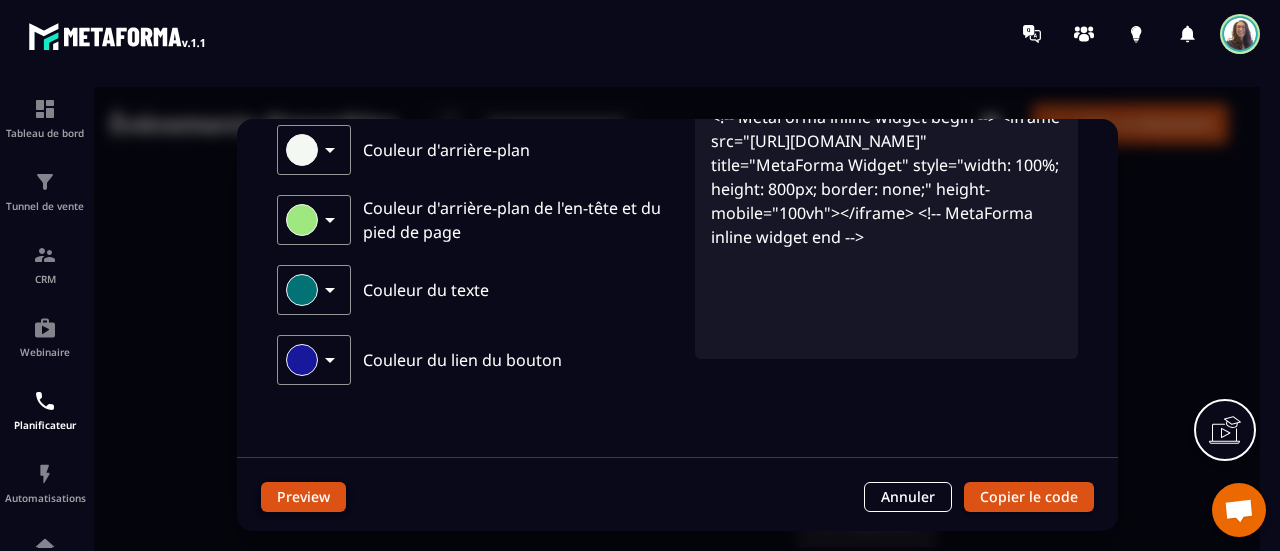 click on "Preview" at bounding box center (303, 497) 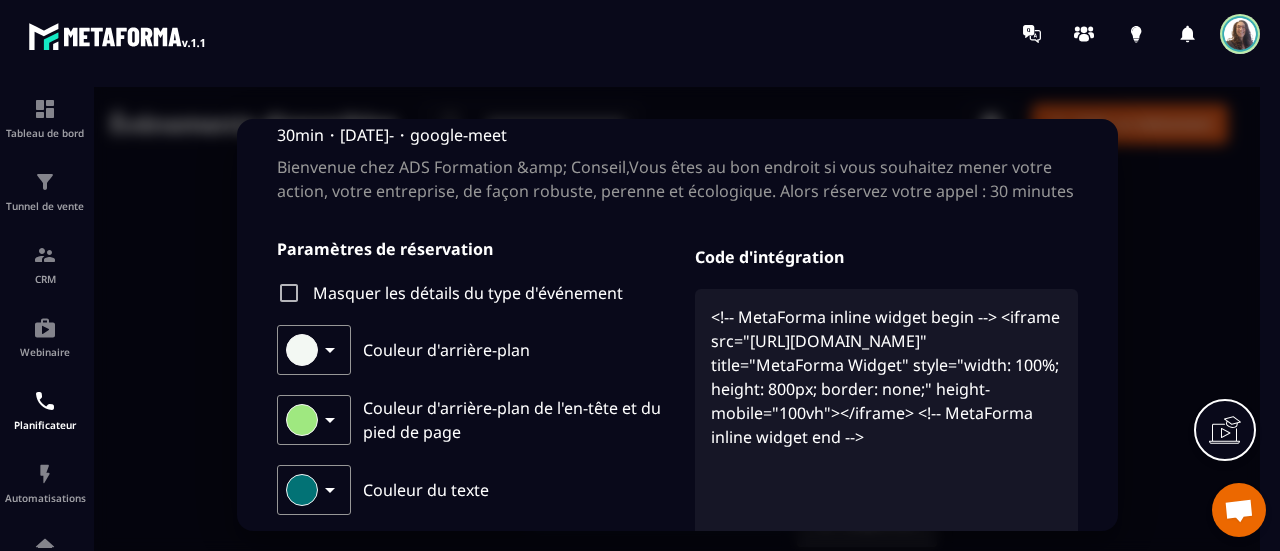 scroll, scrollTop: 0, scrollLeft: 0, axis: both 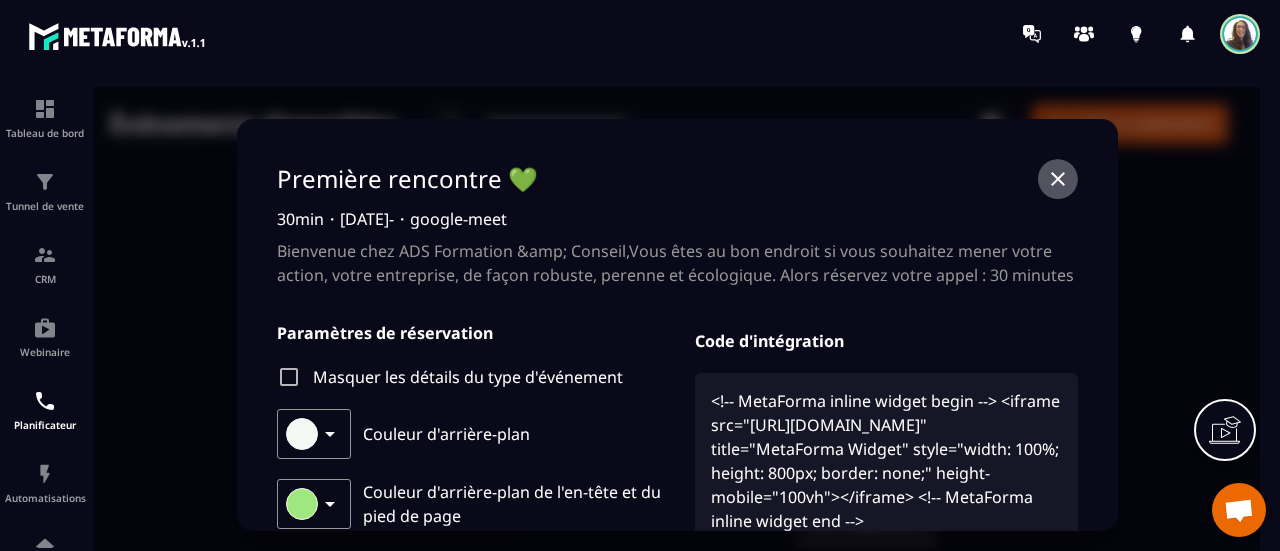 click 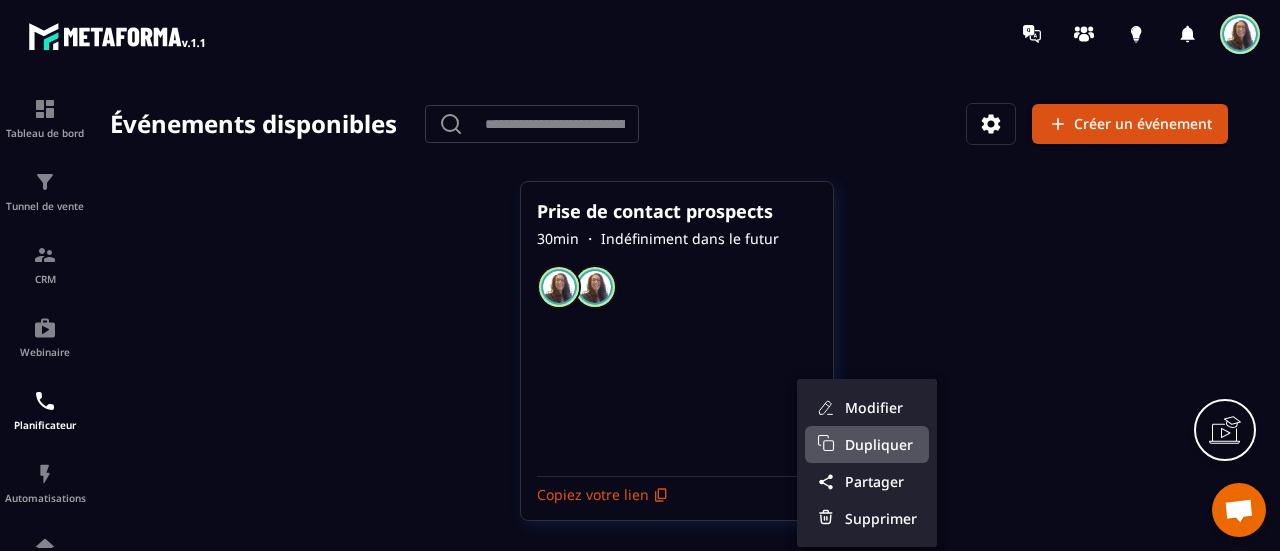 click on "Dupliquer" at bounding box center [881, 444] 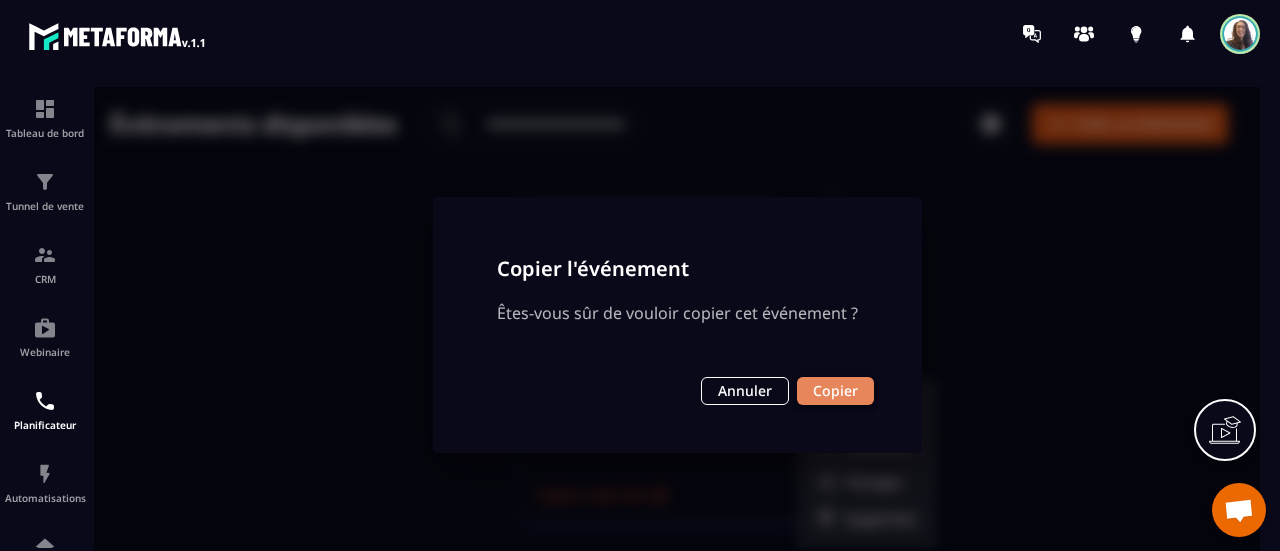 click on "Copier" at bounding box center [835, 391] 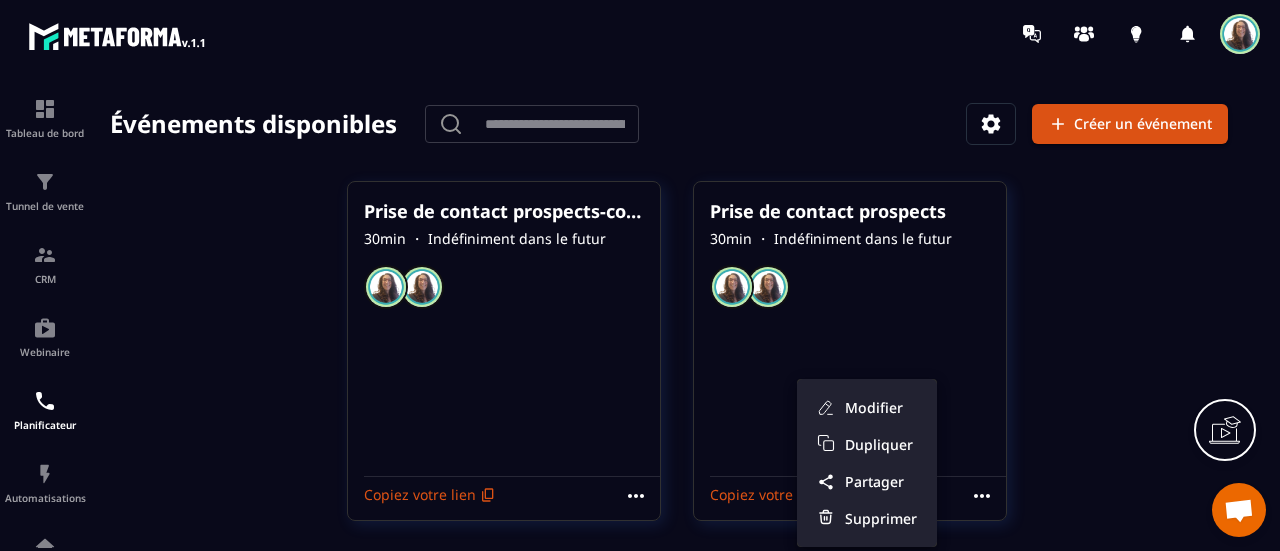 click at bounding box center (677, 325) 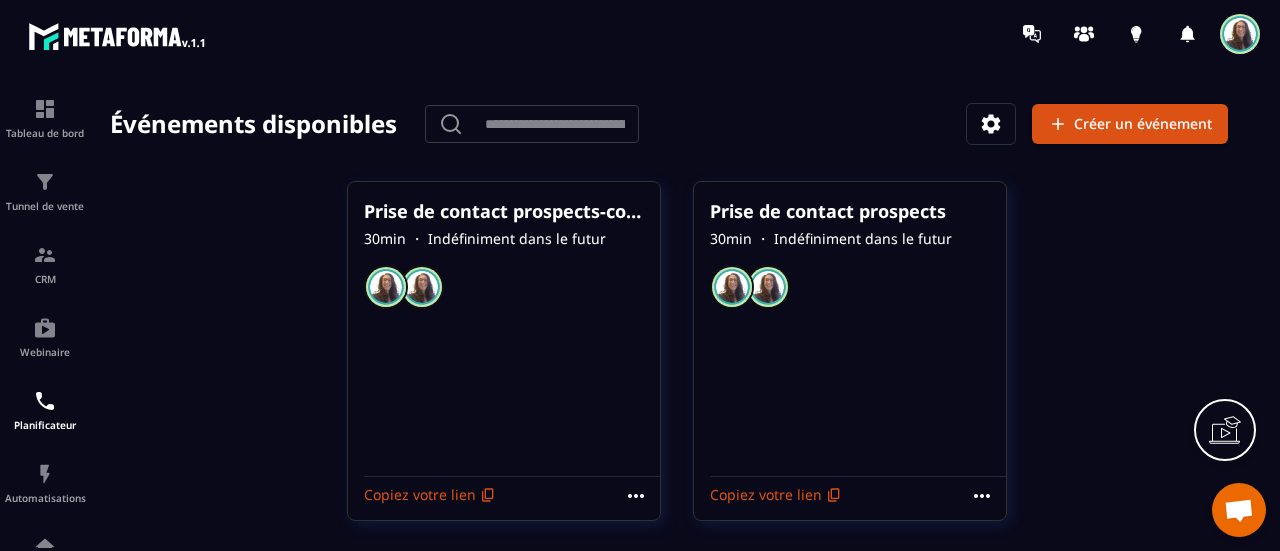 click 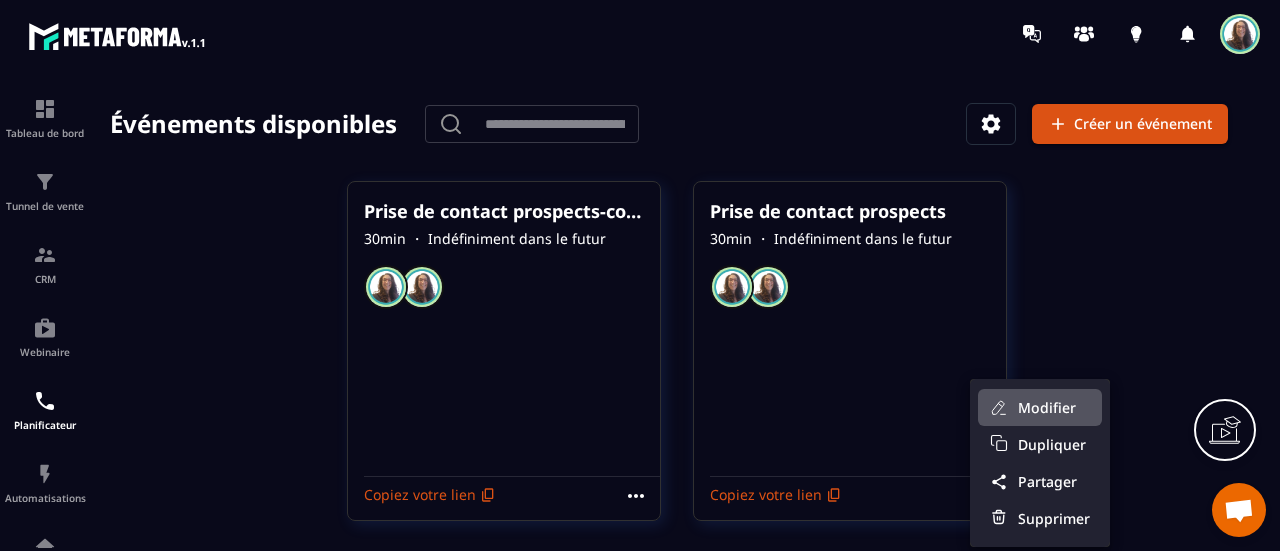 click on "Modifier" at bounding box center [1054, 407] 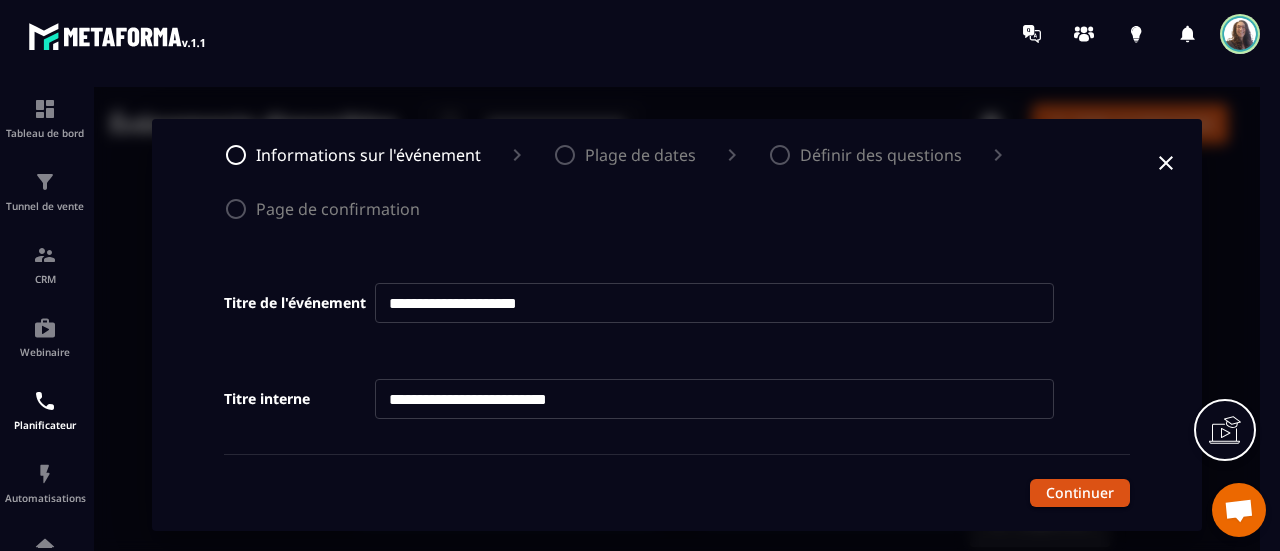 click on "**********" at bounding box center (714, 399) 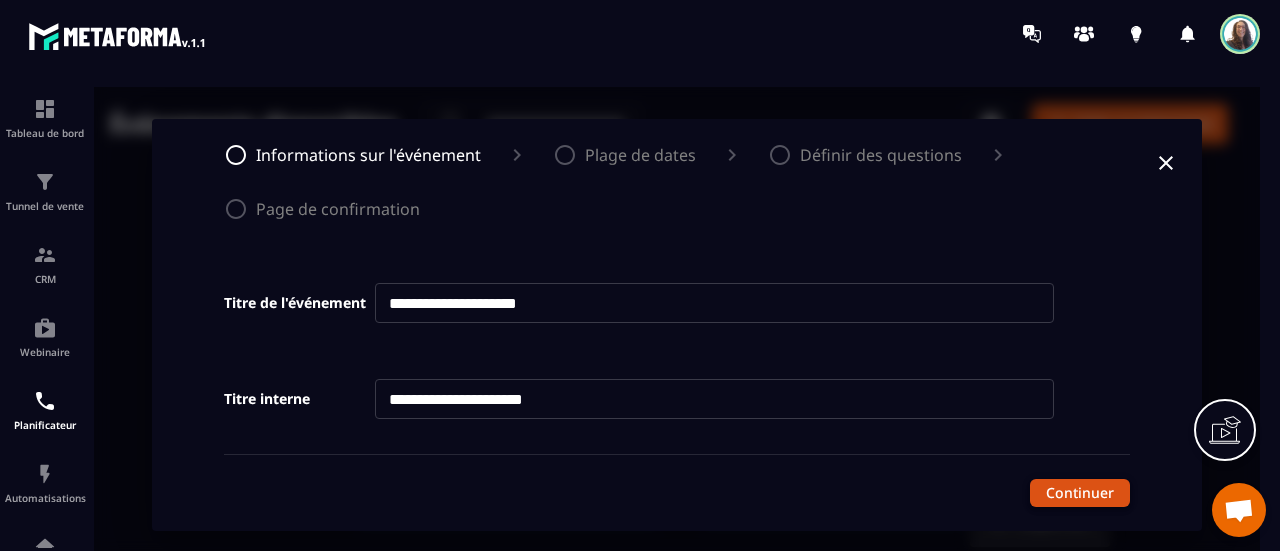 type on "**********" 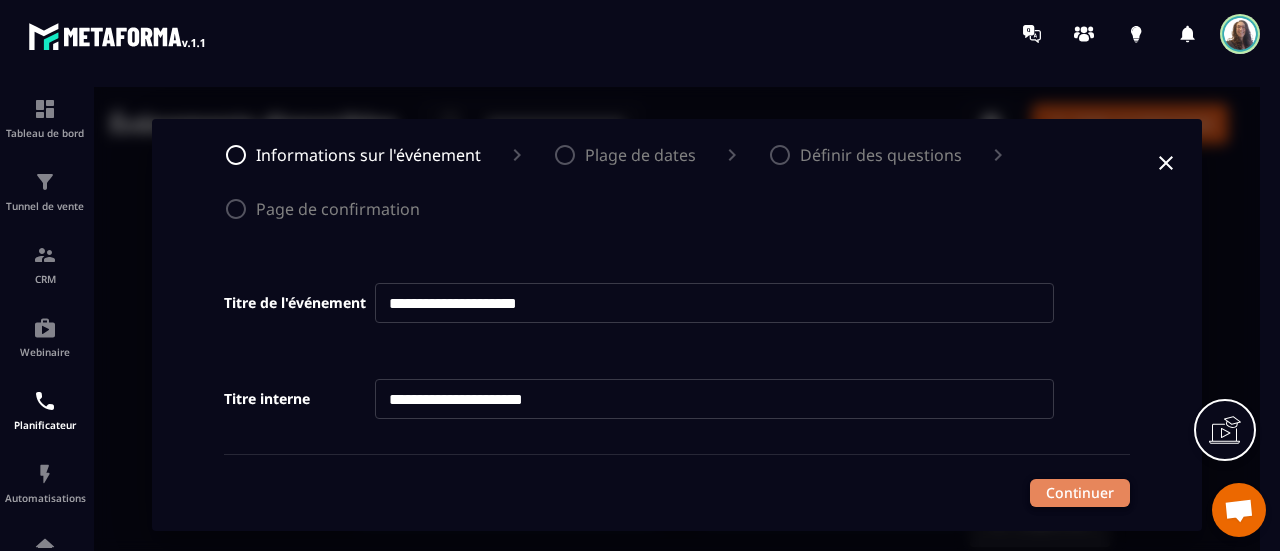 click on "Continuer" at bounding box center (1080, 493) 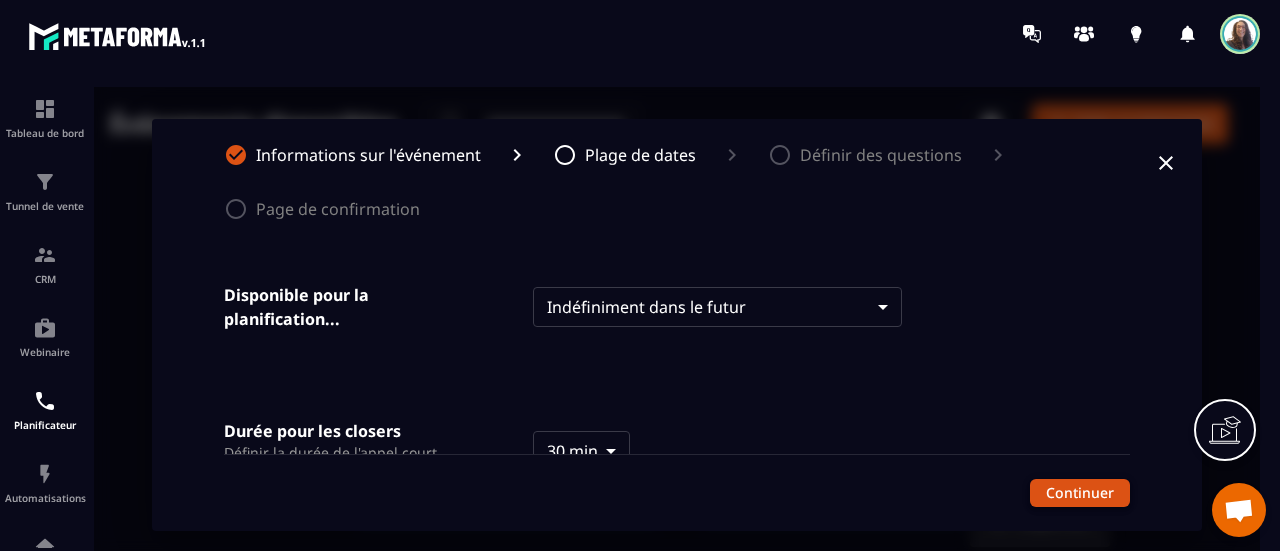 click on "Continuer" at bounding box center [1080, 493] 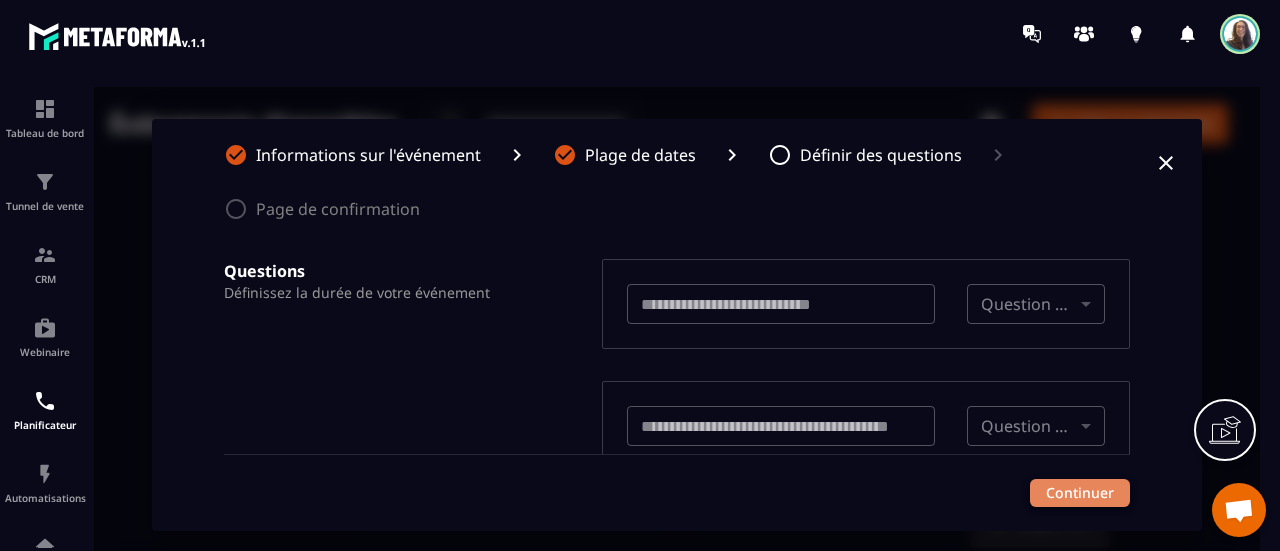 click on "Continuer" at bounding box center (1080, 493) 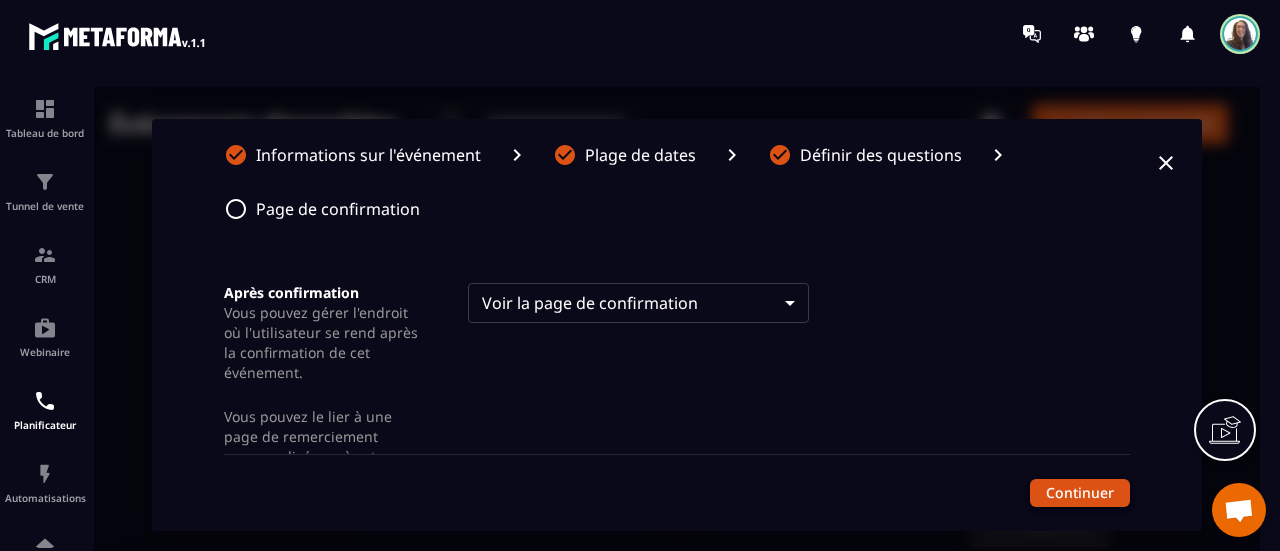 click on "Continuer" at bounding box center [1080, 493] 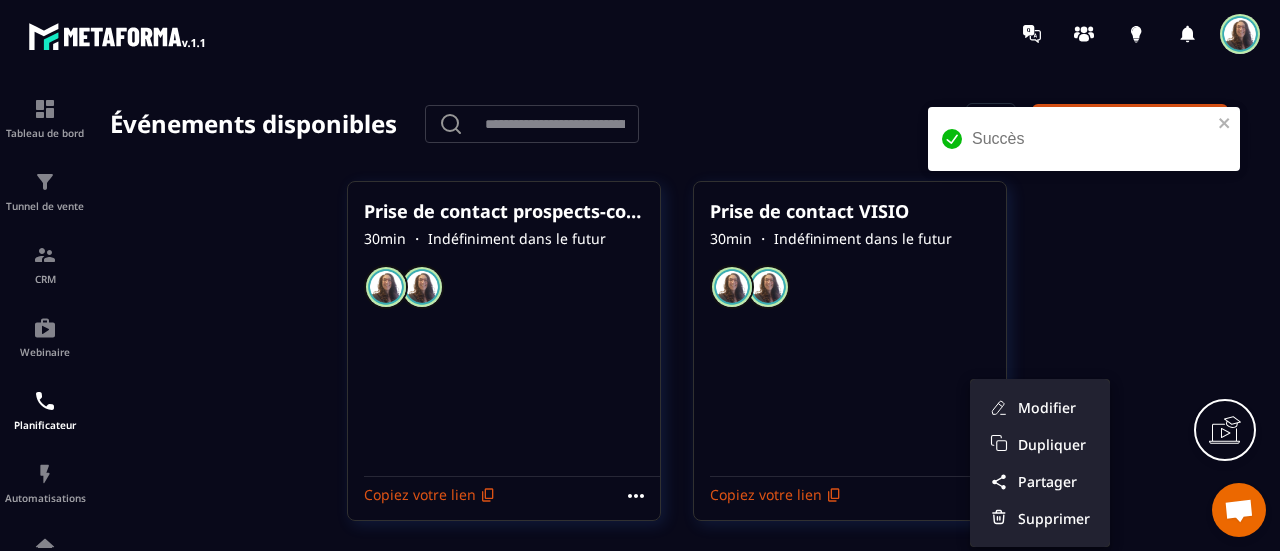 click at bounding box center (677, 325) 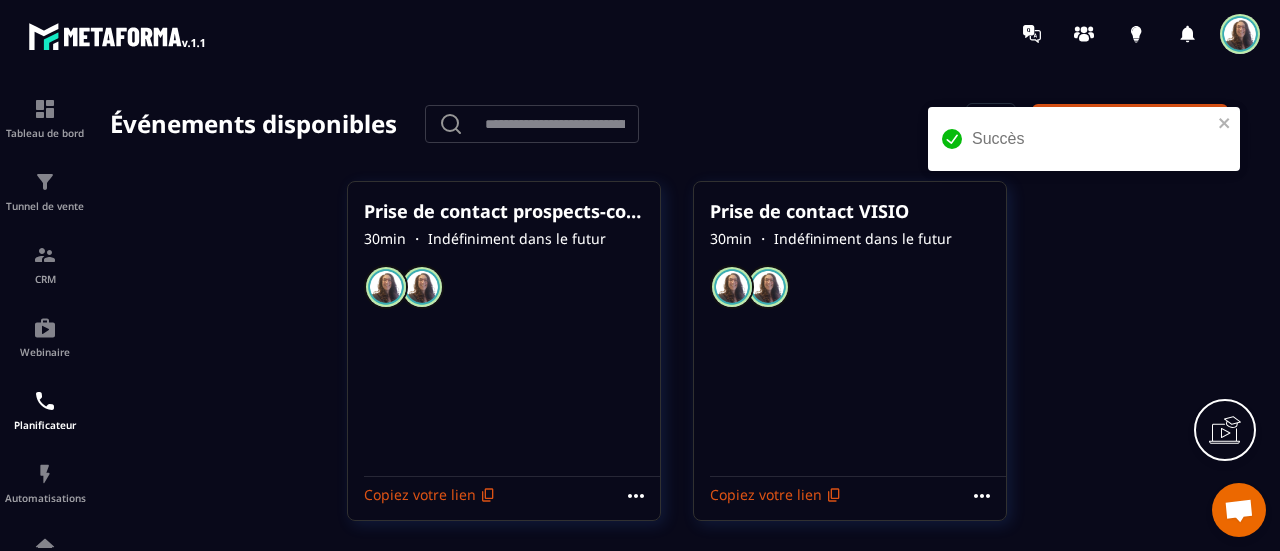 click 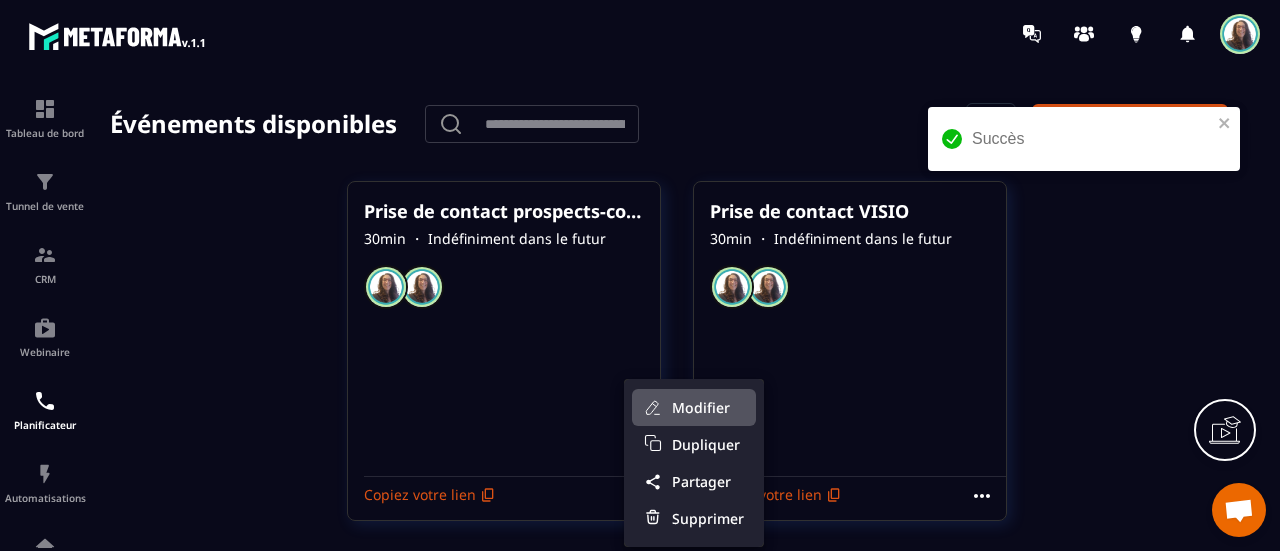 click on "Modifier" at bounding box center [708, 407] 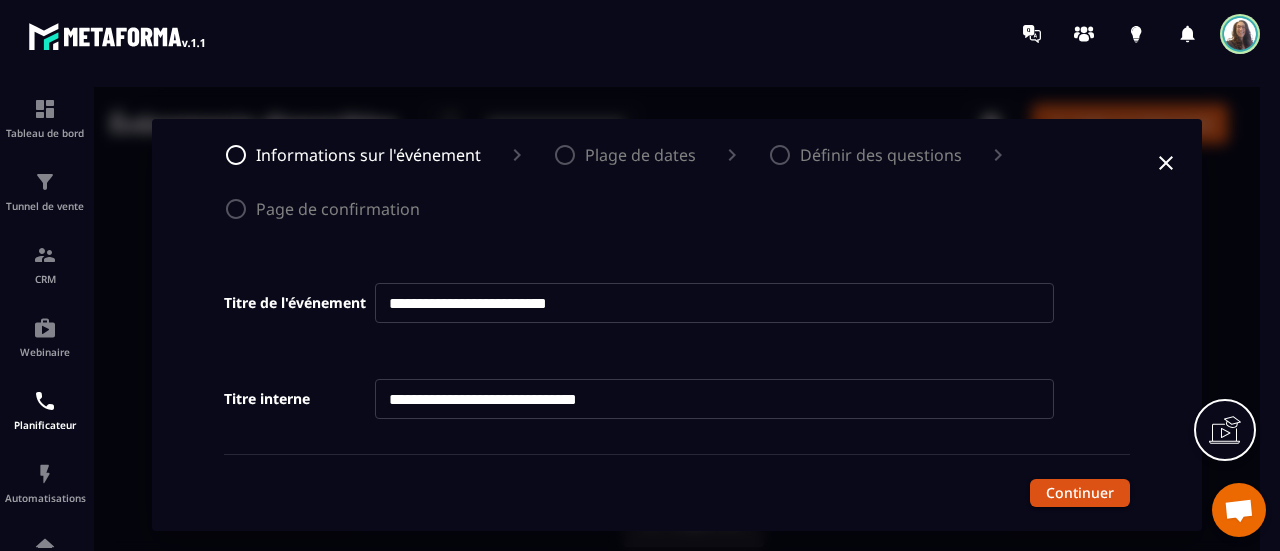 click on "**********" at bounding box center (714, 399) 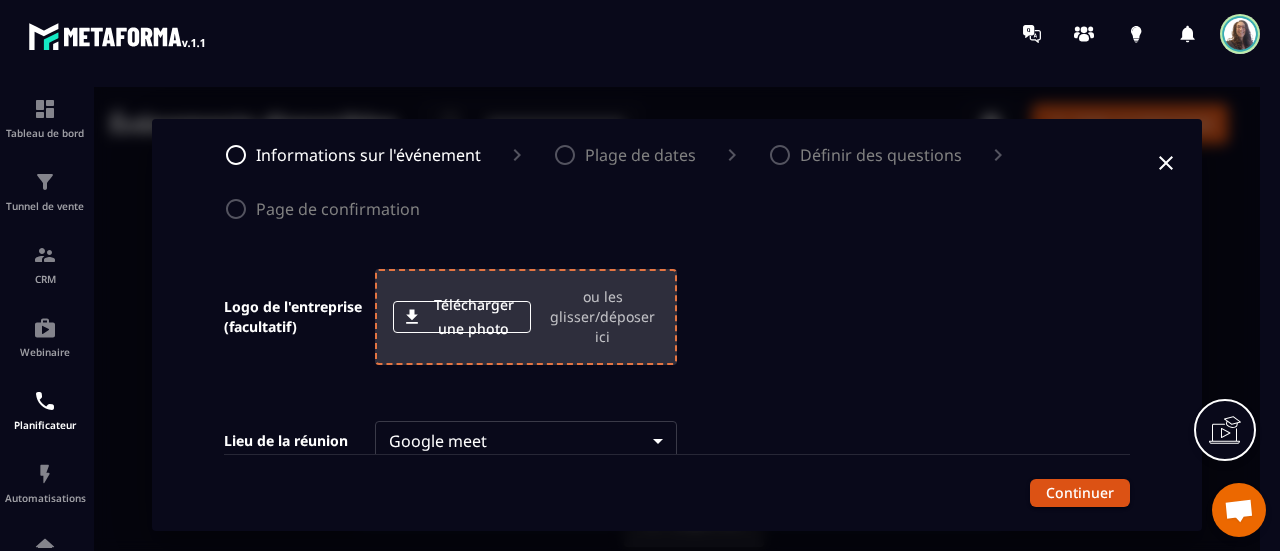 scroll, scrollTop: 600, scrollLeft: 0, axis: vertical 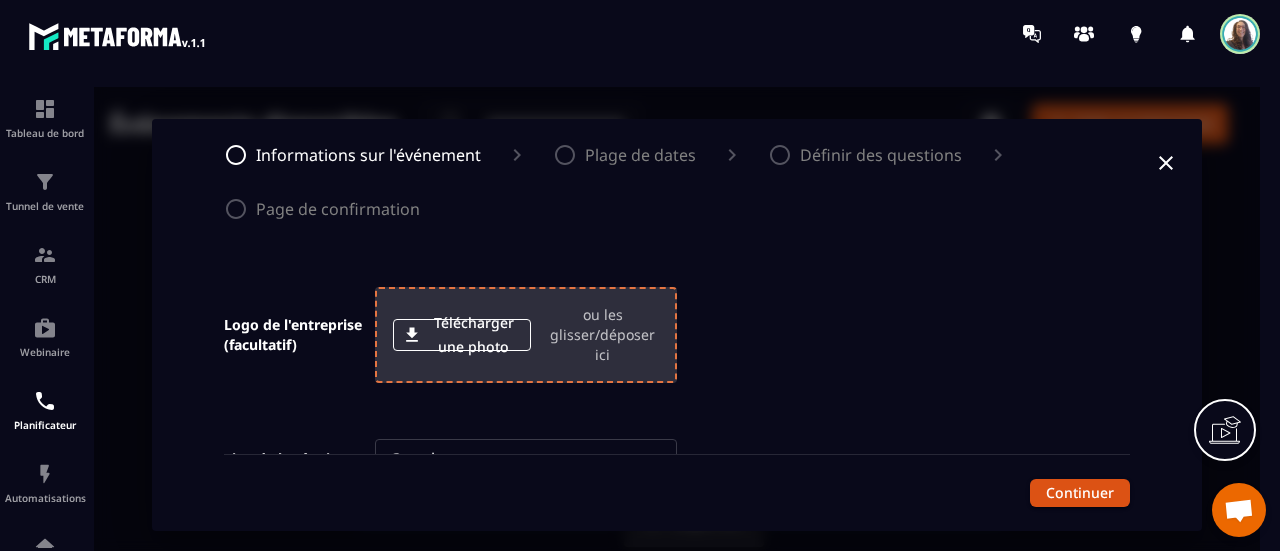 type on "**********" 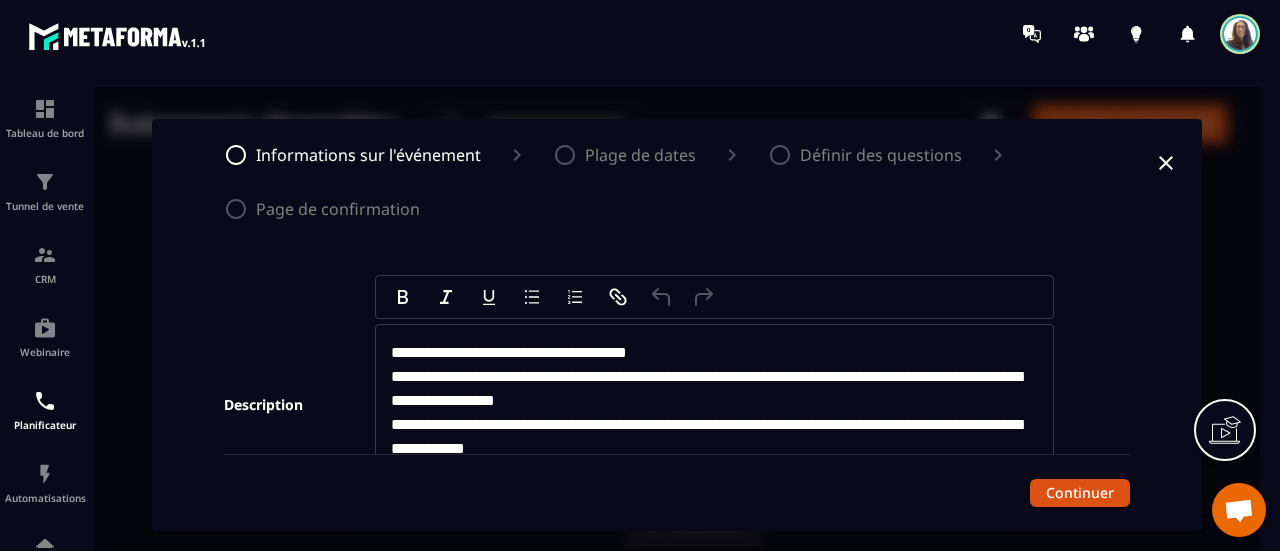 scroll, scrollTop: 0, scrollLeft: 0, axis: both 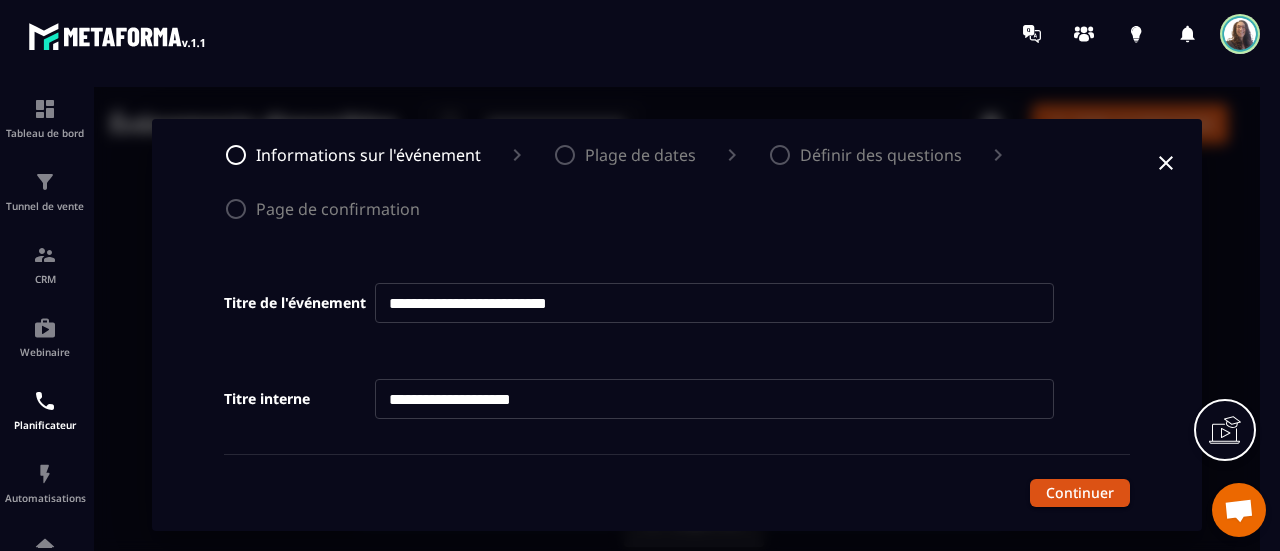 drag, startPoint x: 648, startPoint y: 307, endPoint x: 559, endPoint y: 311, distance: 89.08984 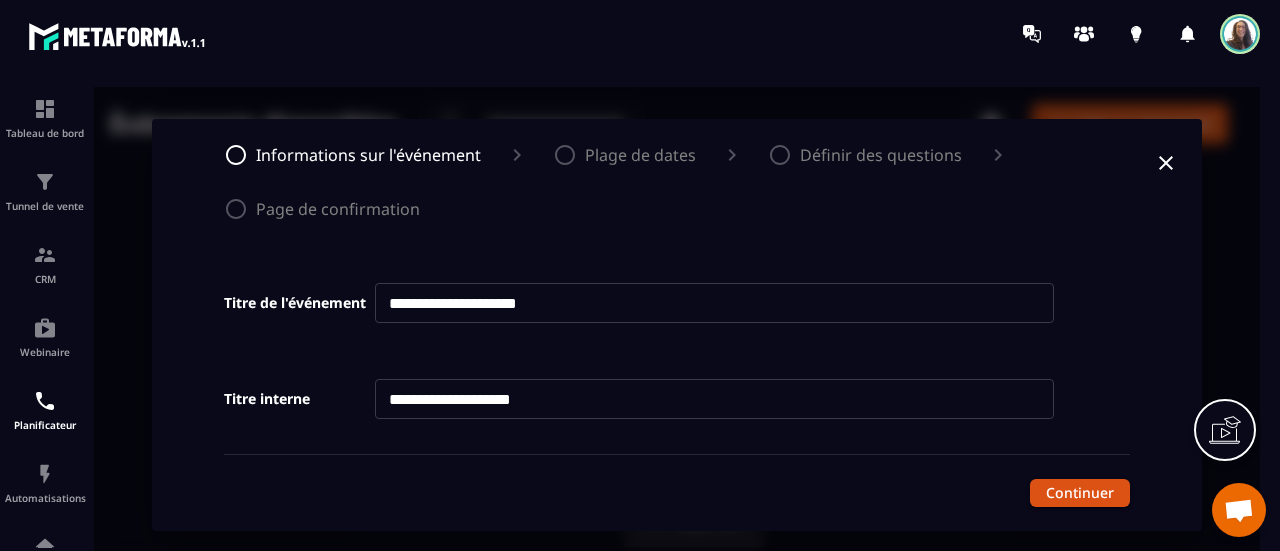 type on "**********" 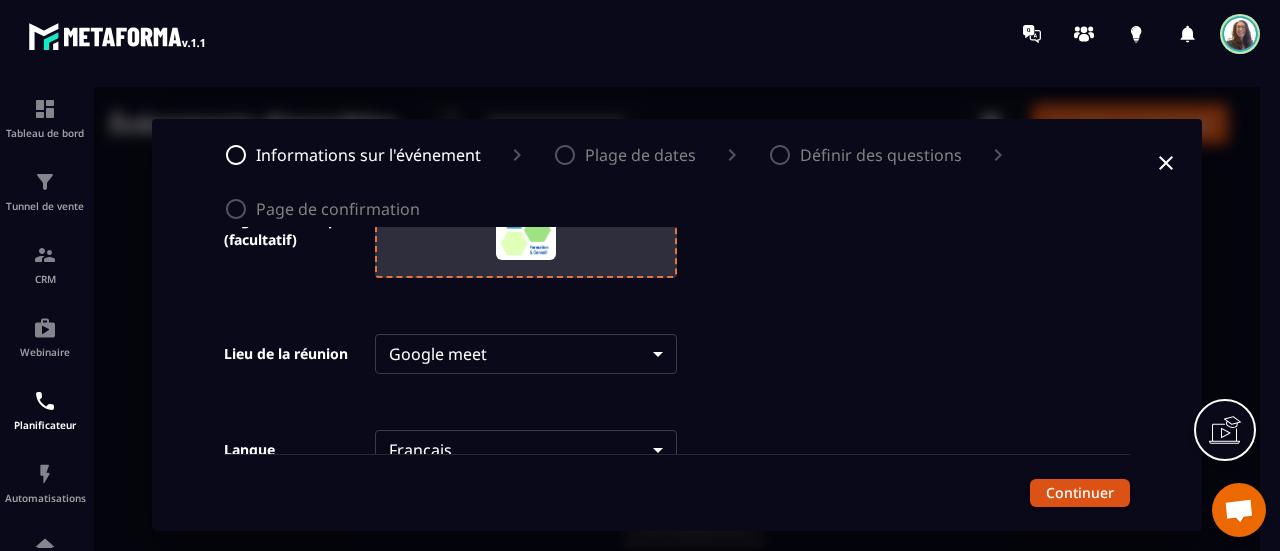 scroll, scrollTop: 800, scrollLeft: 0, axis: vertical 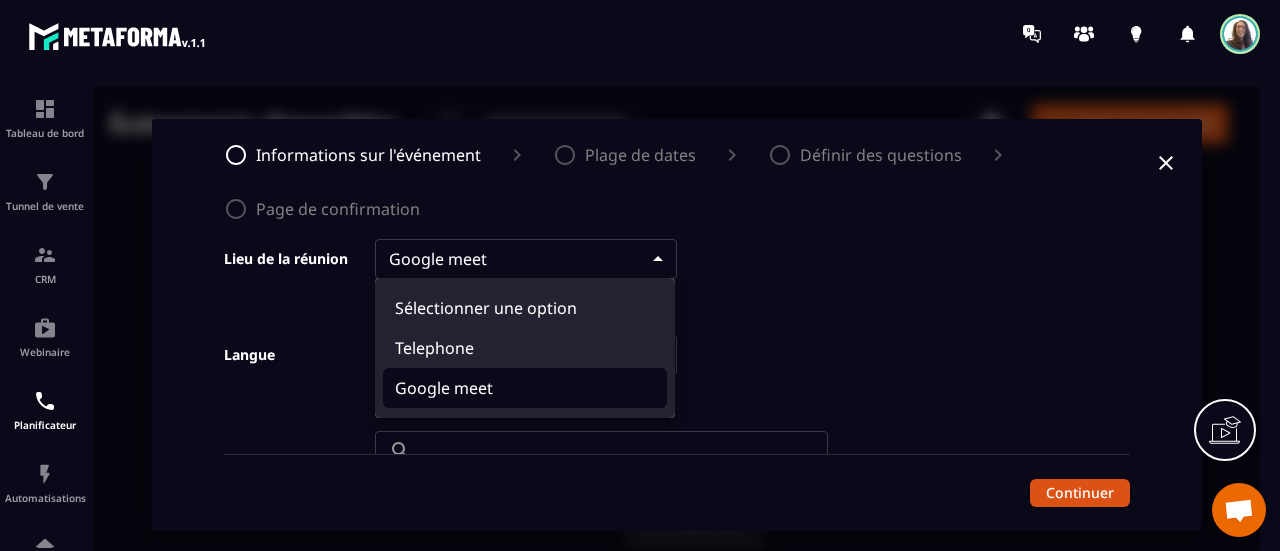 click on "**********" at bounding box center [677, 325] 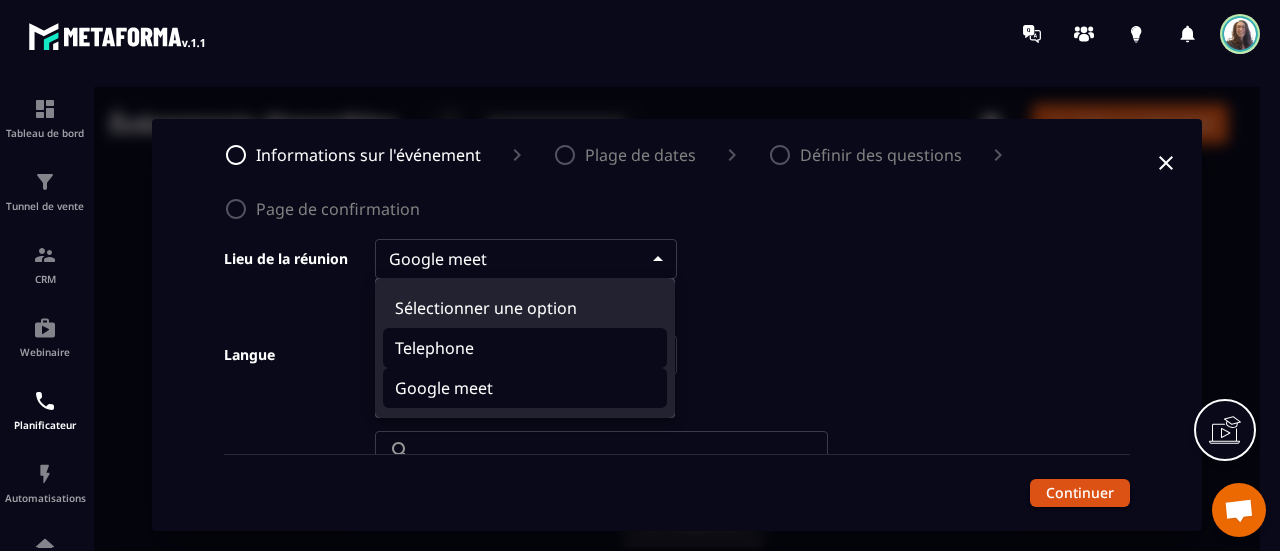 click on "Telephone" at bounding box center (525, 348) 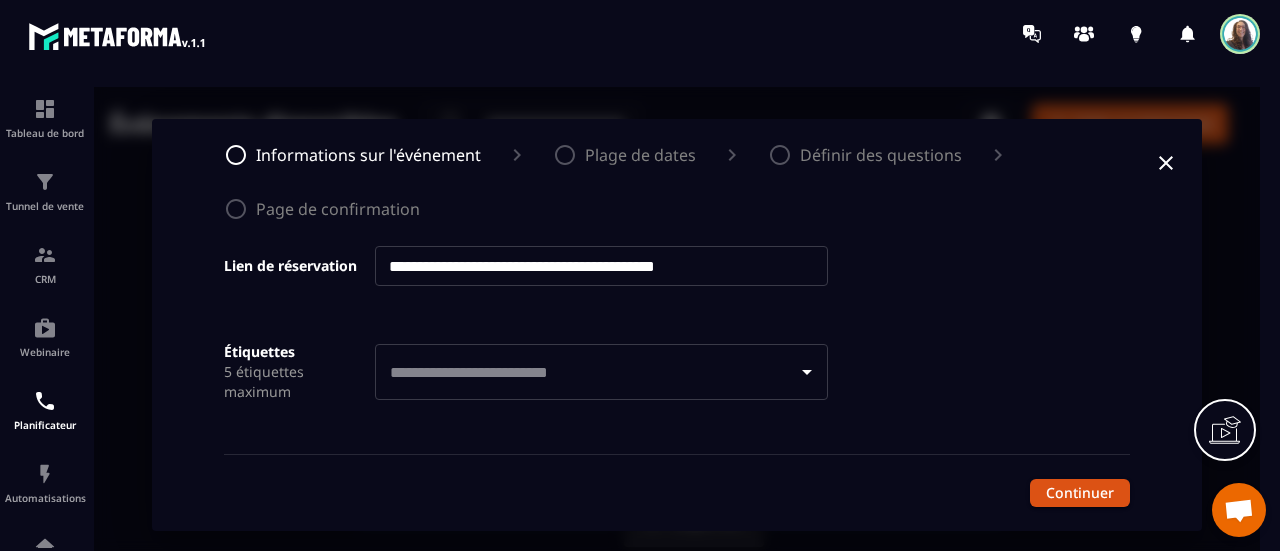 scroll, scrollTop: 1314, scrollLeft: 0, axis: vertical 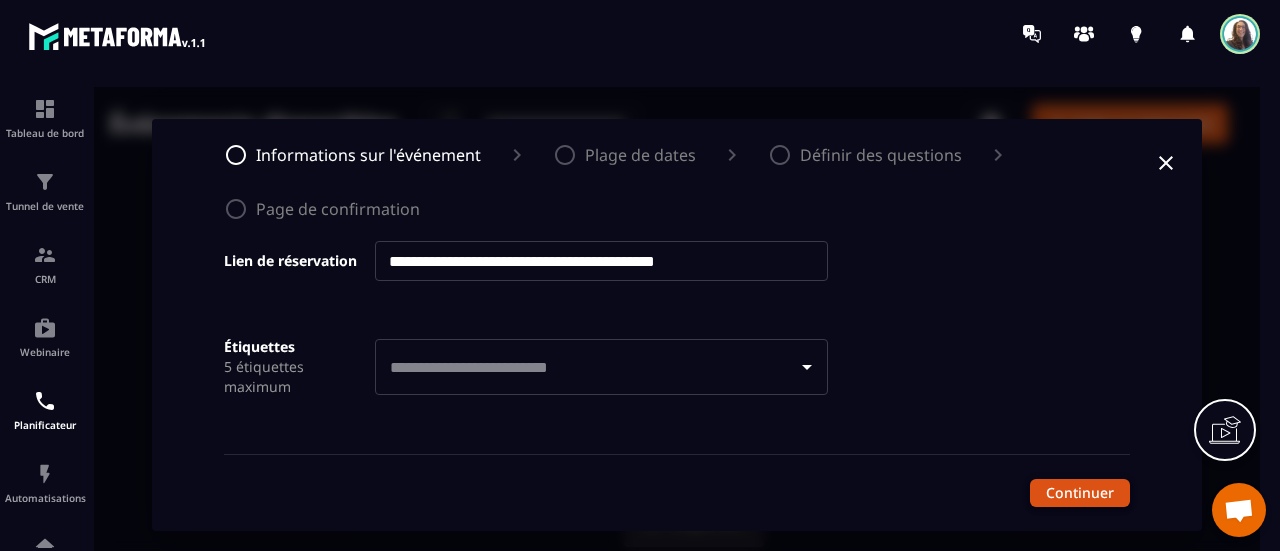 click on "Continuer" at bounding box center [1080, 493] 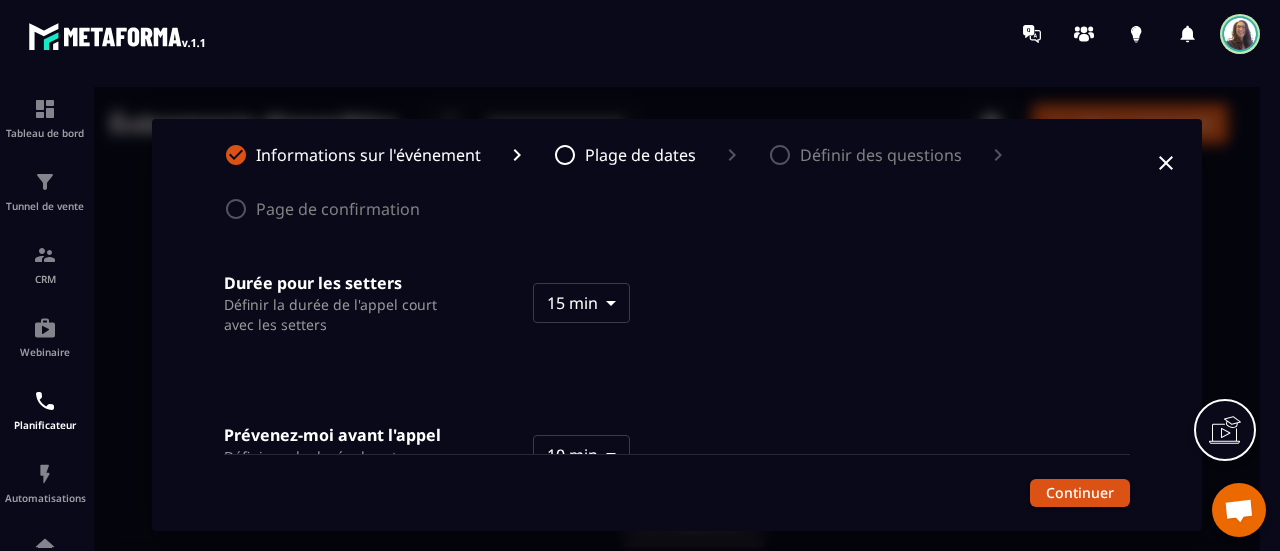 scroll, scrollTop: 396, scrollLeft: 0, axis: vertical 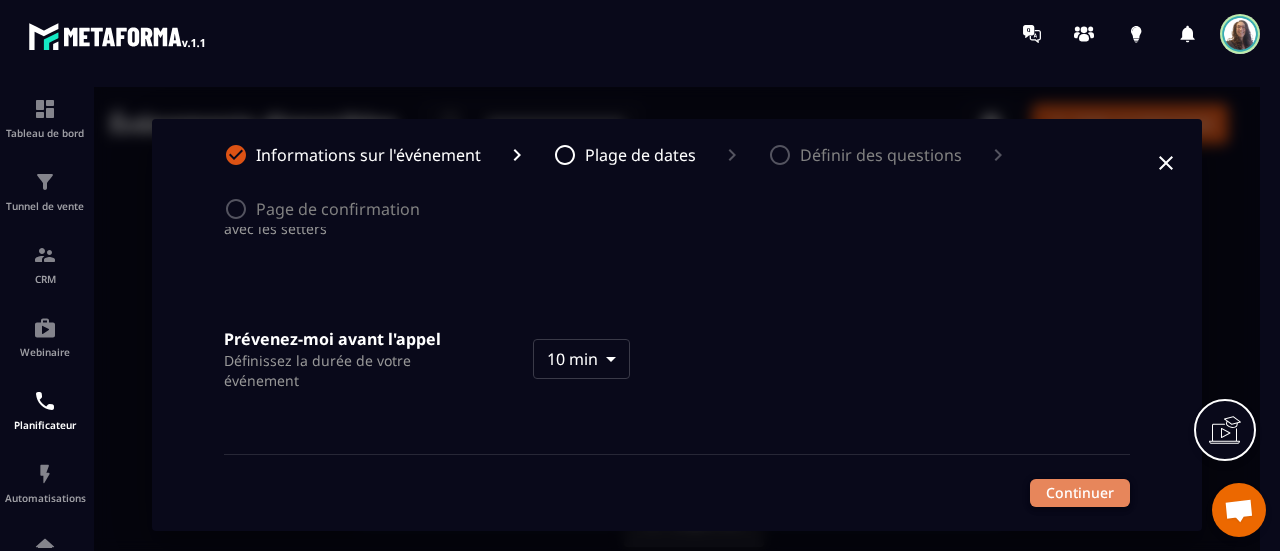 click on "Continuer" at bounding box center [1080, 493] 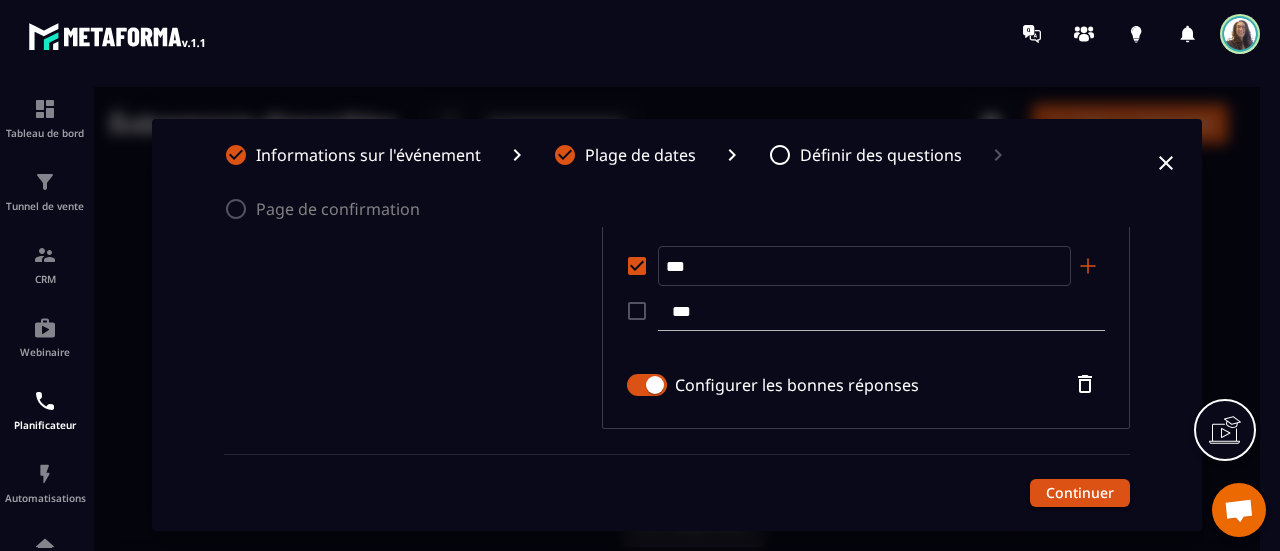 scroll, scrollTop: 647, scrollLeft: 0, axis: vertical 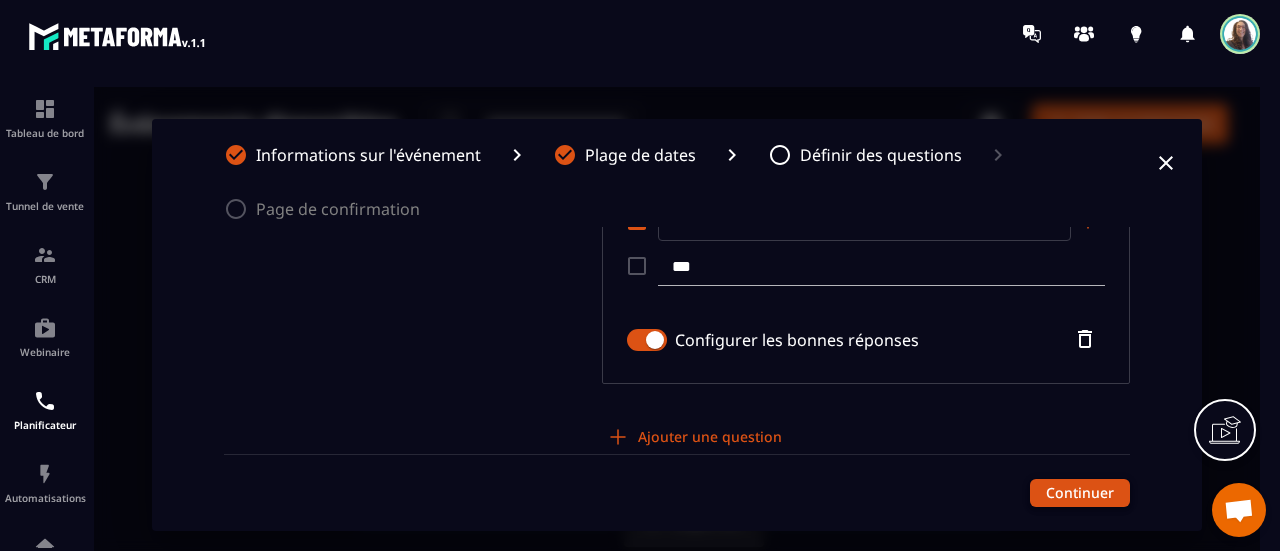click on "Continuer" at bounding box center [1080, 493] 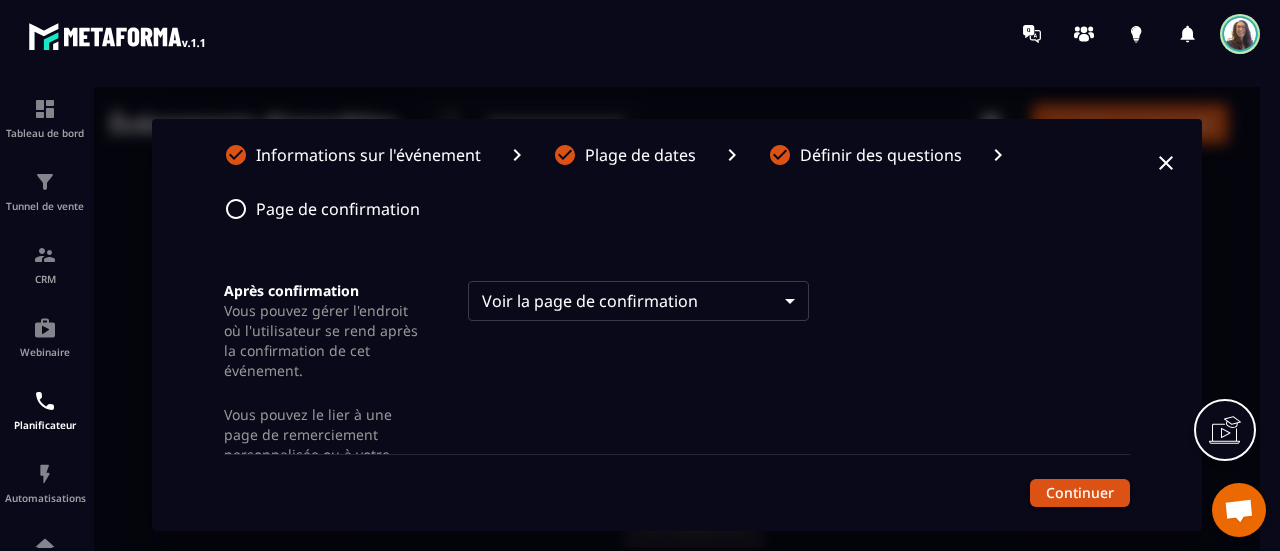 scroll, scrollTop: 0, scrollLeft: 0, axis: both 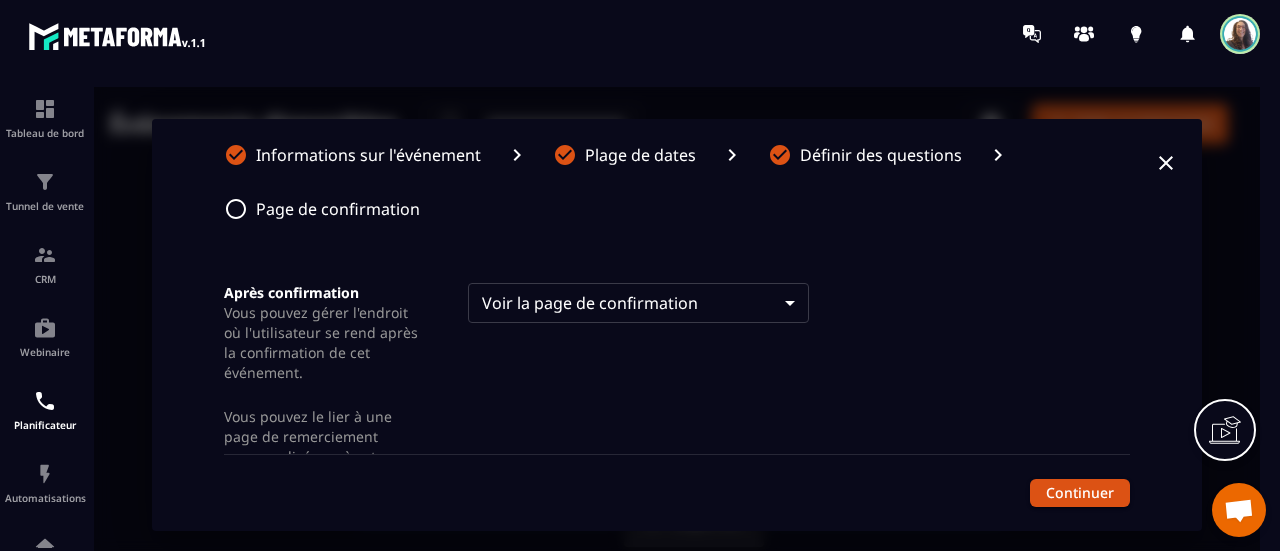 click on "Définir des questions" at bounding box center [881, 155] 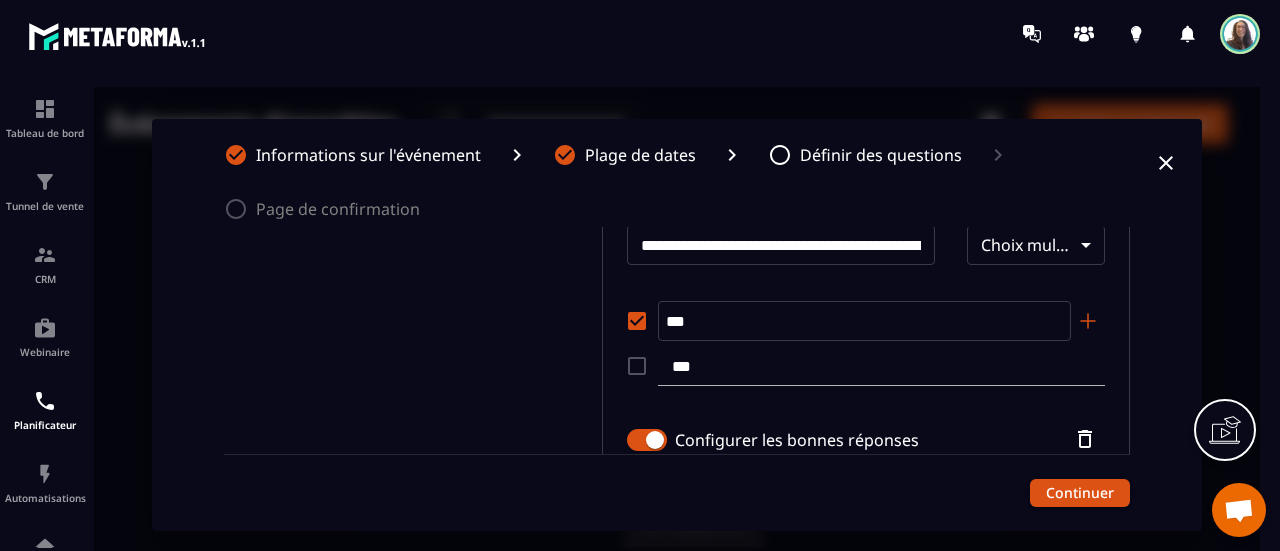 scroll, scrollTop: 647, scrollLeft: 0, axis: vertical 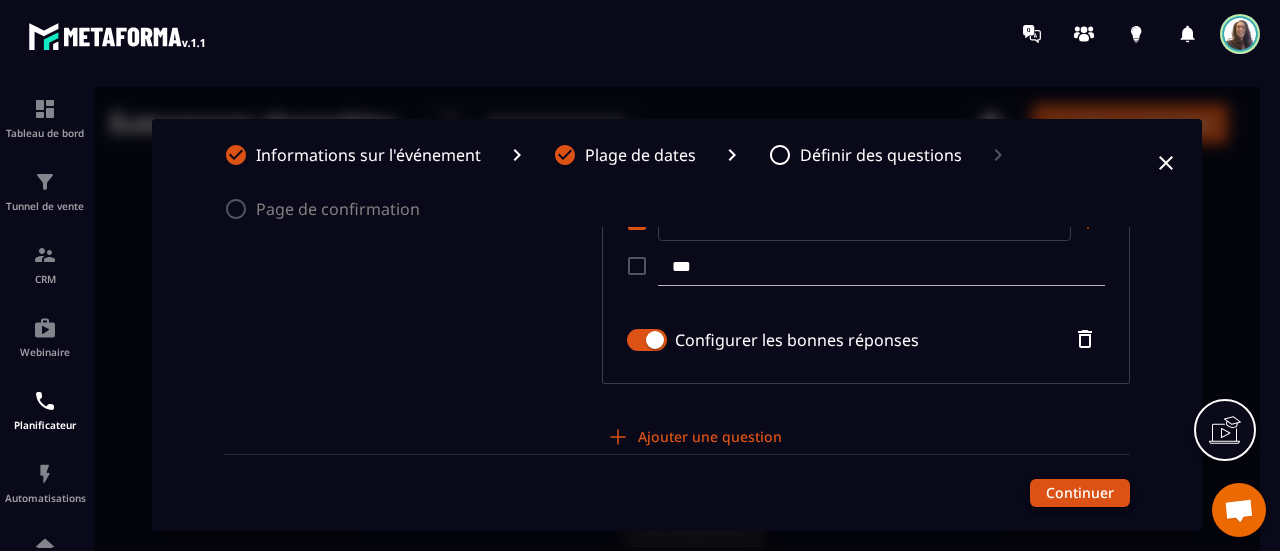 click on "Continuer" at bounding box center [1080, 493] 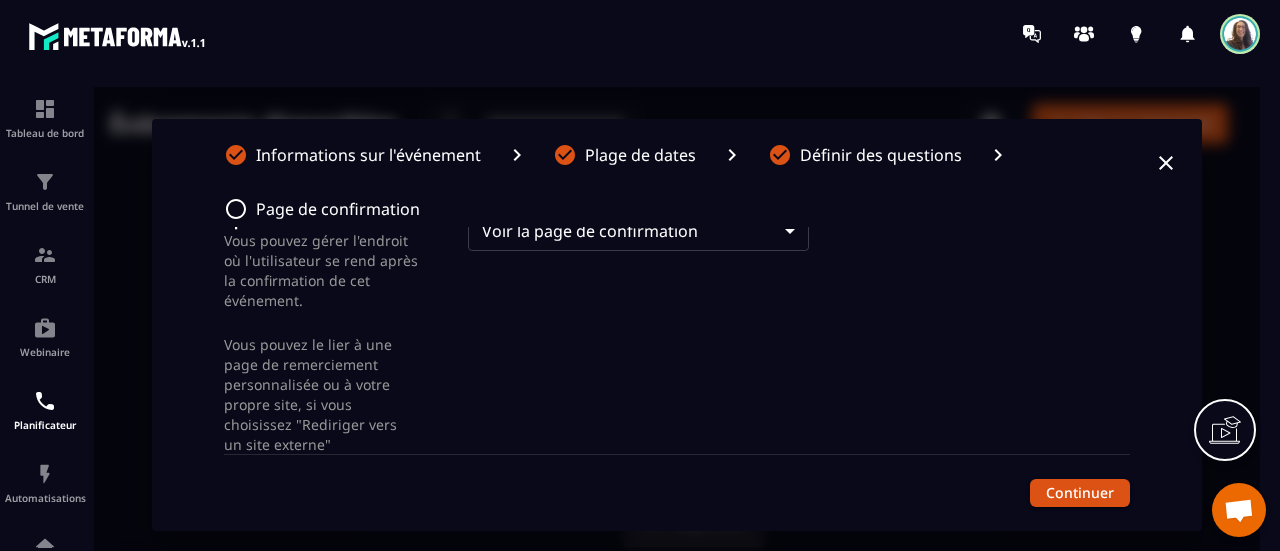 scroll, scrollTop: 136, scrollLeft: 0, axis: vertical 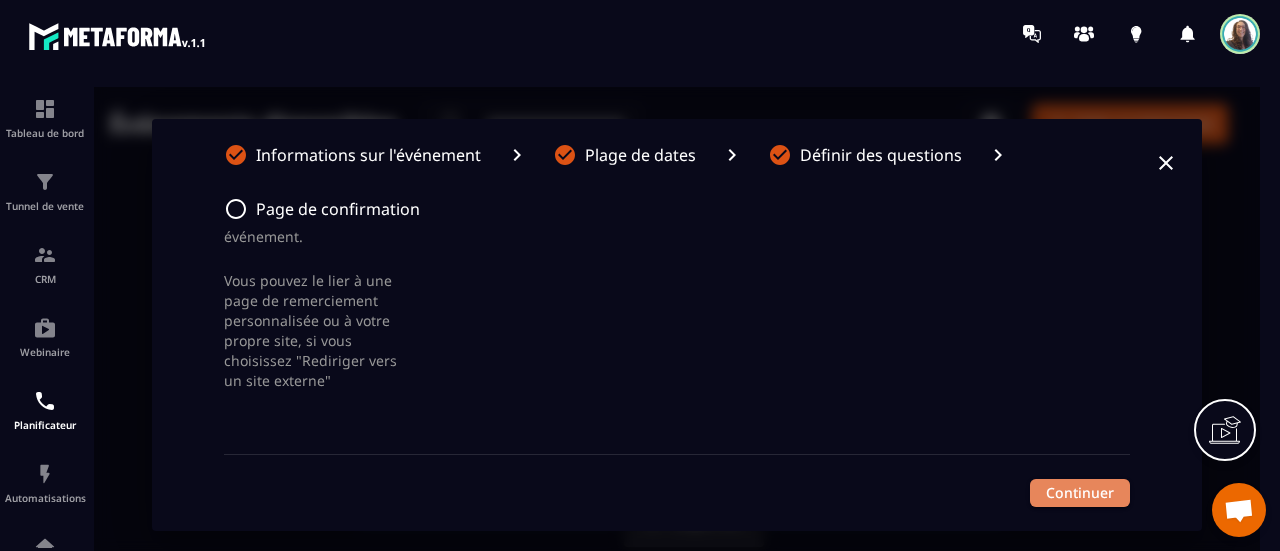 click on "Continuer" at bounding box center [1080, 493] 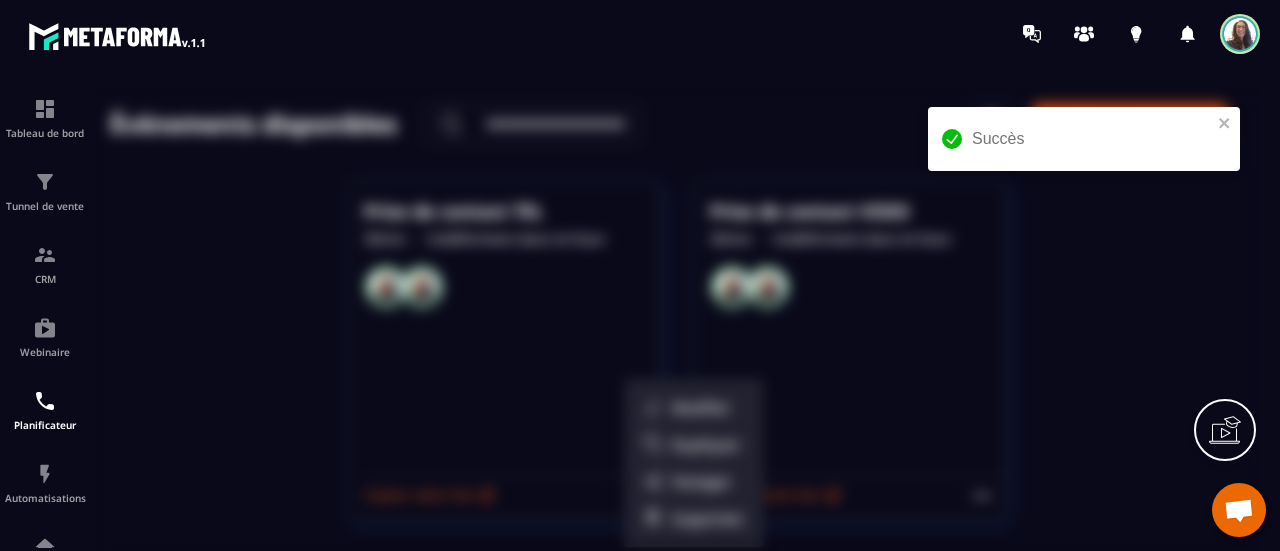 scroll, scrollTop: 0, scrollLeft: 0, axis: both 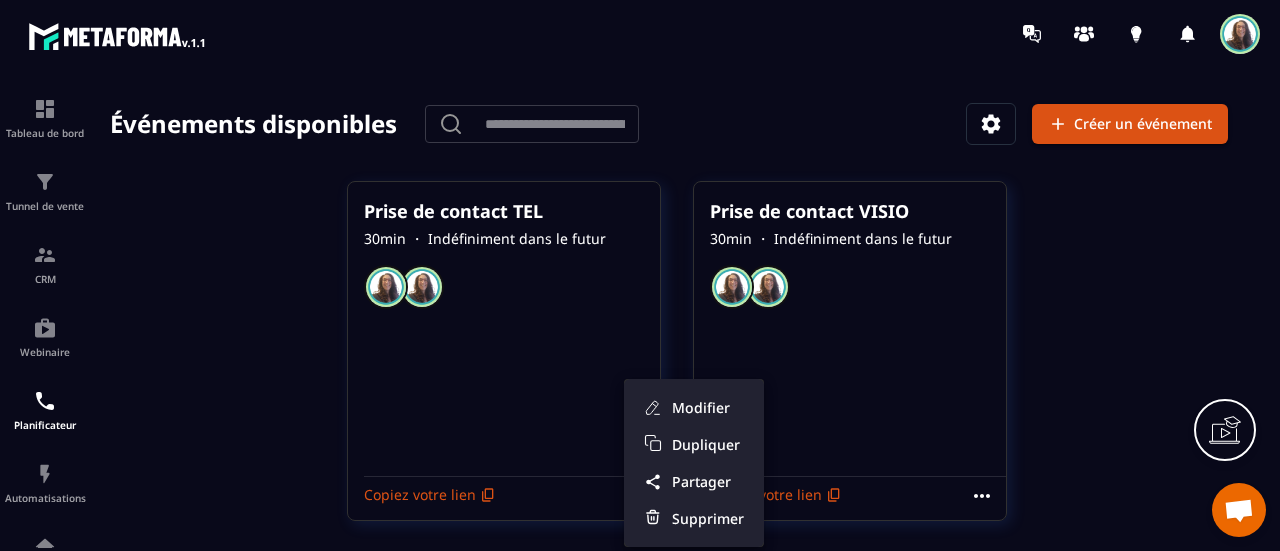 click at bounding box center (677, 325) 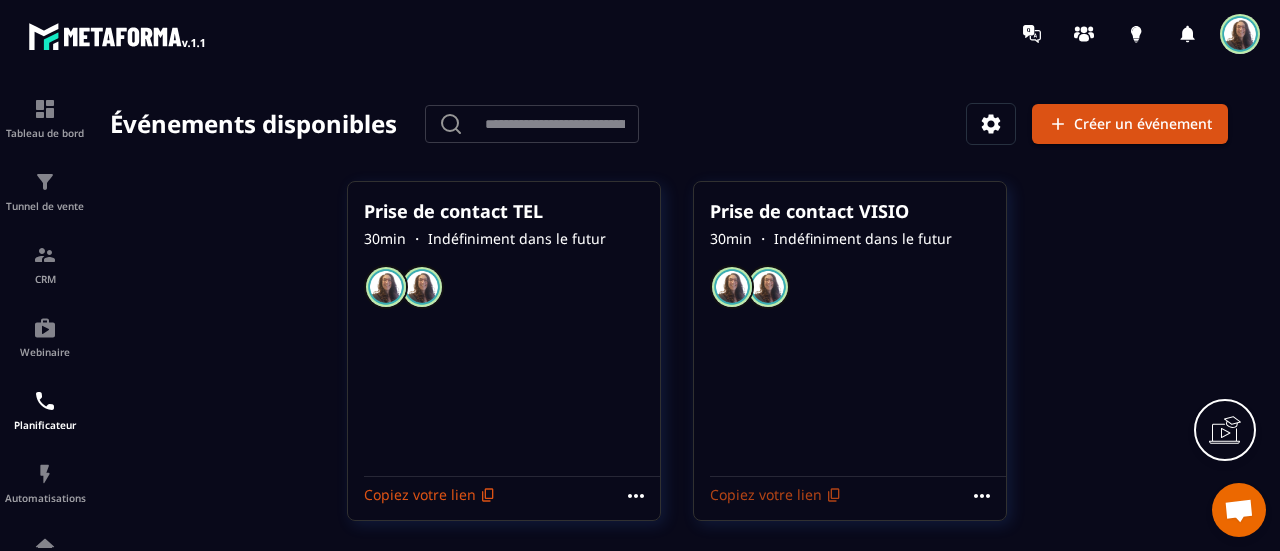 click 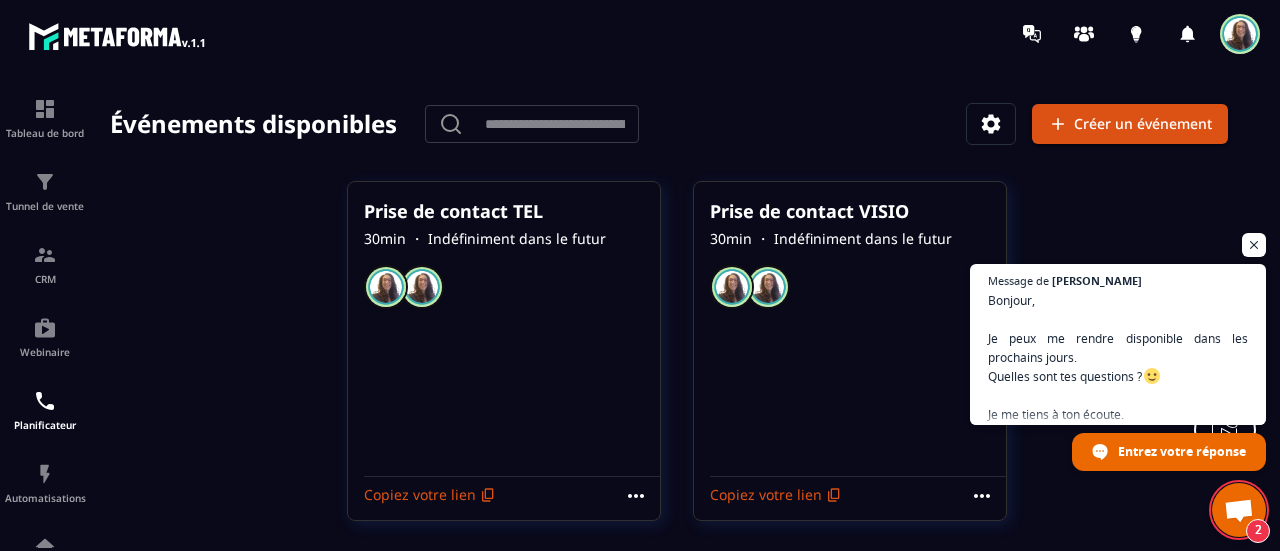 click on "2" at bounding box center (1239, 510) 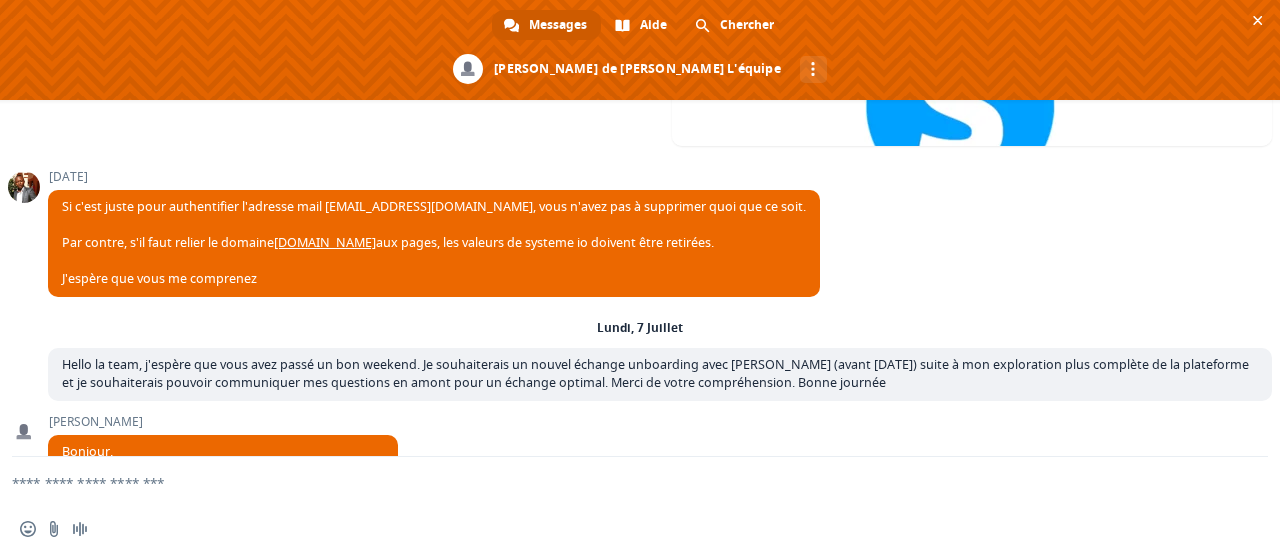 scroll, scrollTop: 2352, scrollLeft: 0, axis: vertical 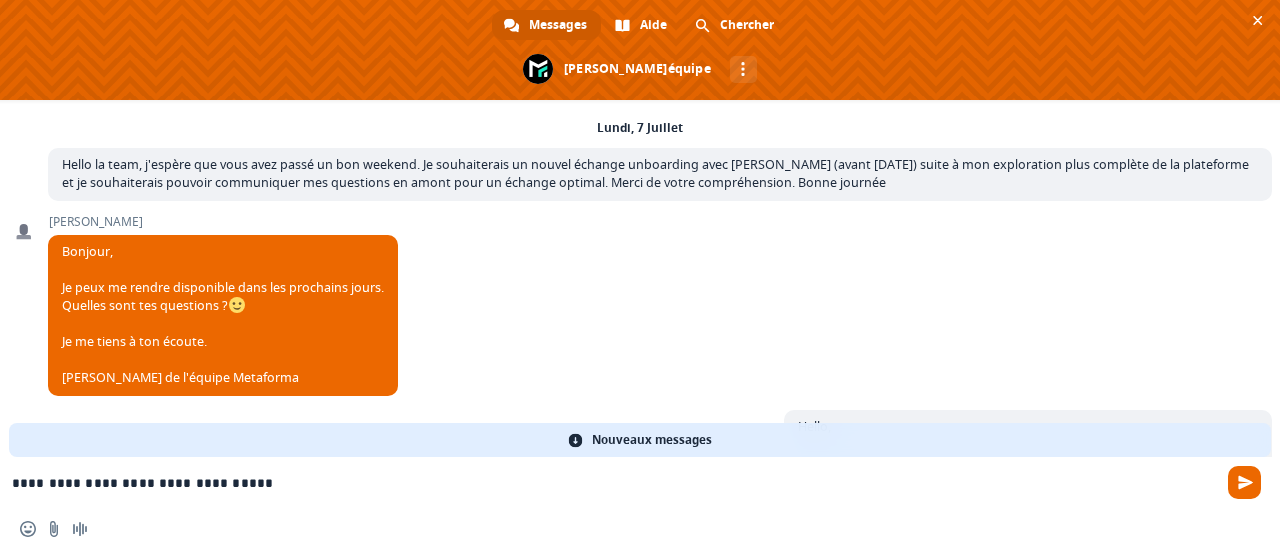 type on "**********" 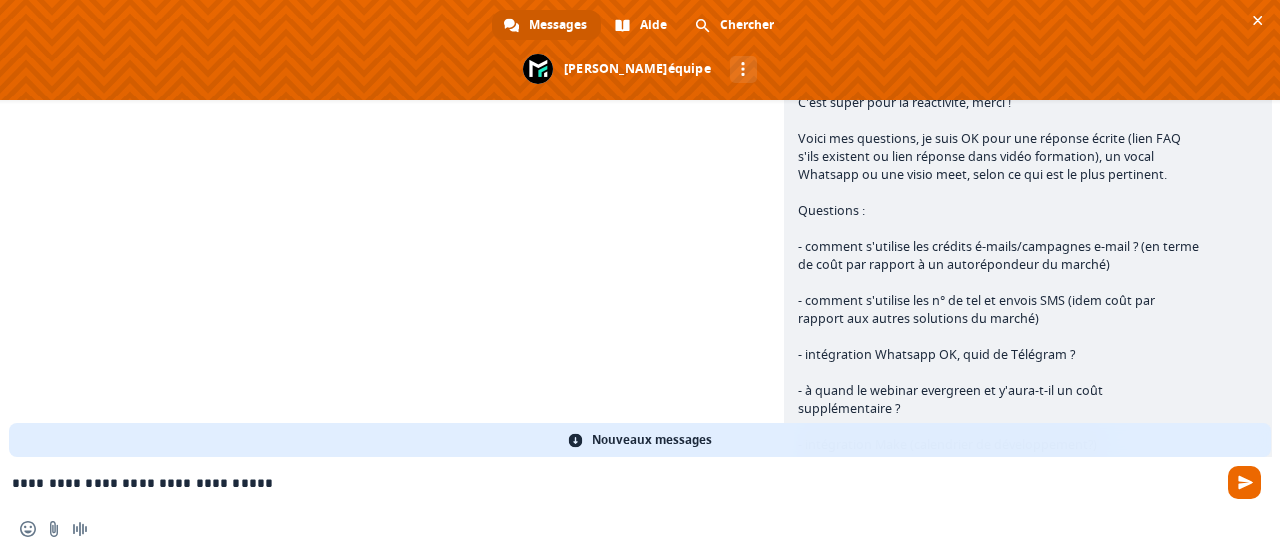 scroll, scrollTop: 2352, scrollLeft: 0, axis: vertical 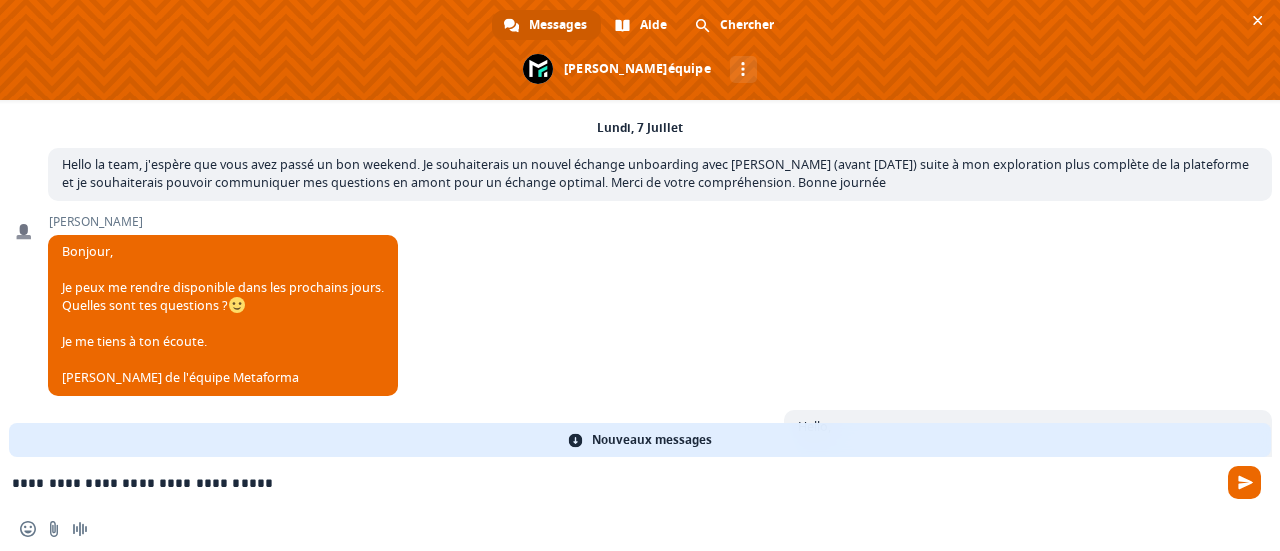 drag, startPoint x: 333, startPoint y: 488, endPoint x: 0, endPoint y: 491, distance: 333.01352 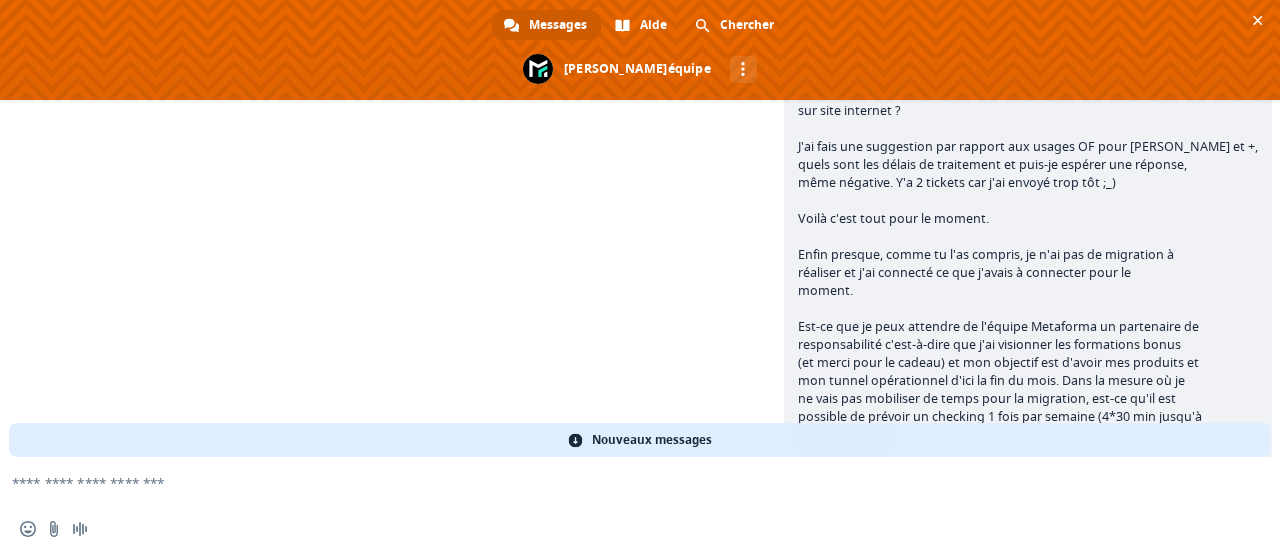 scroll, scrollTop: 3790, scrollLeft: 0, axis: vertical 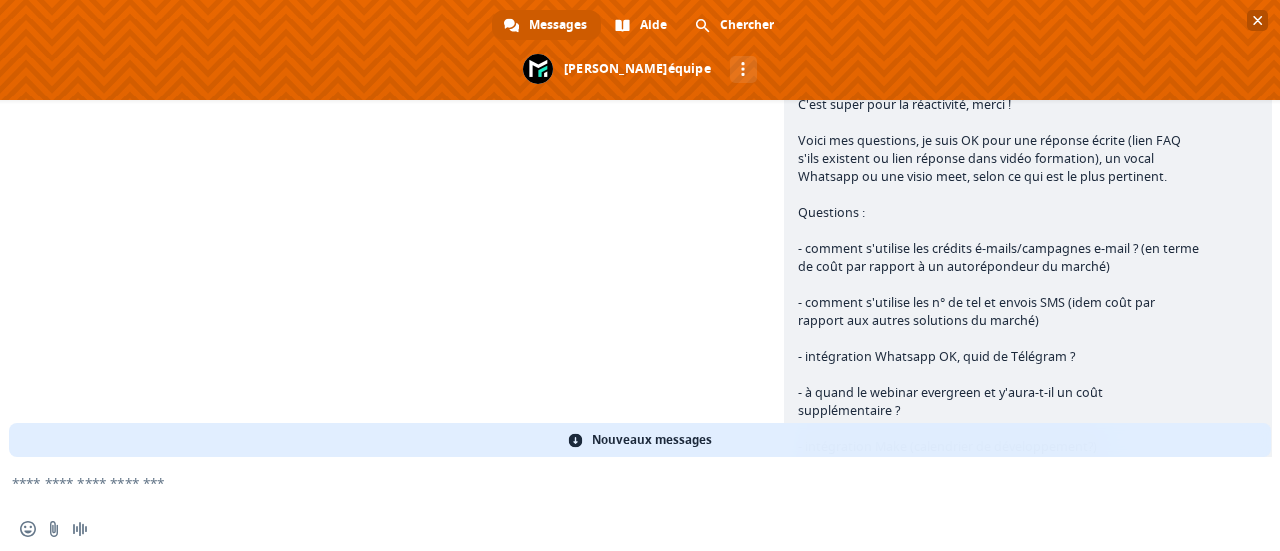 click at bounding box center [1257, 20] 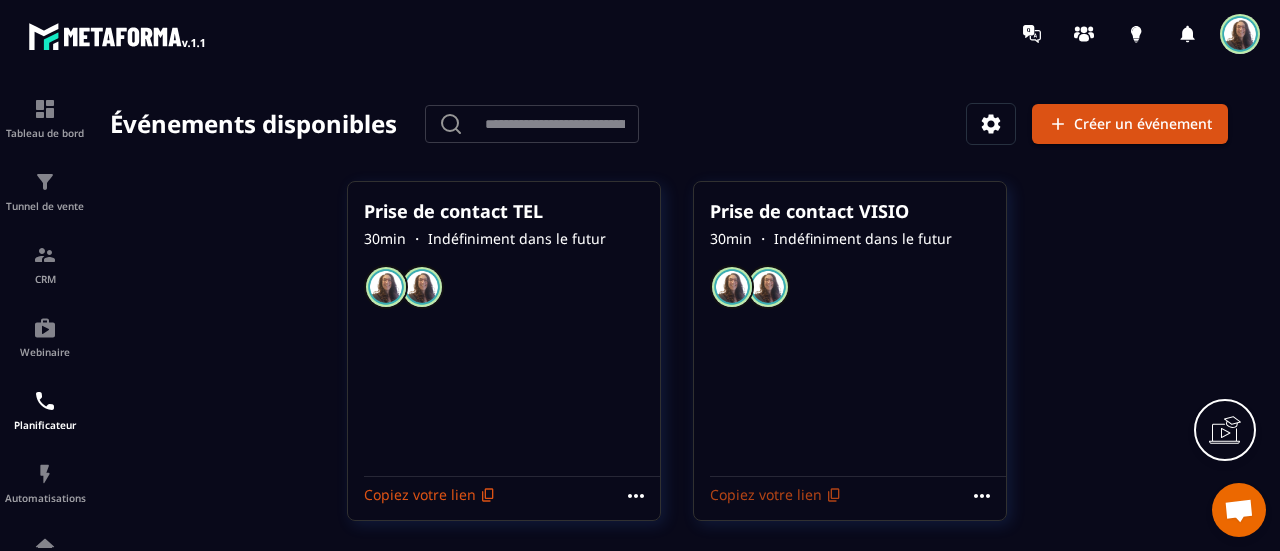 click on "Copiez votre lien" at bounding box center (776, 495) 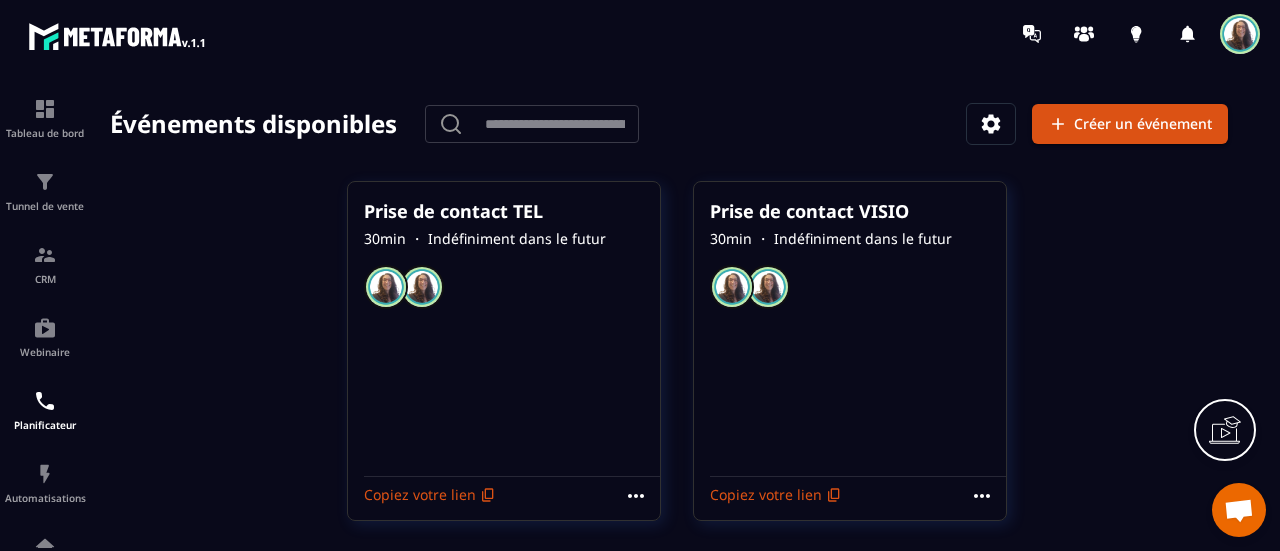 click 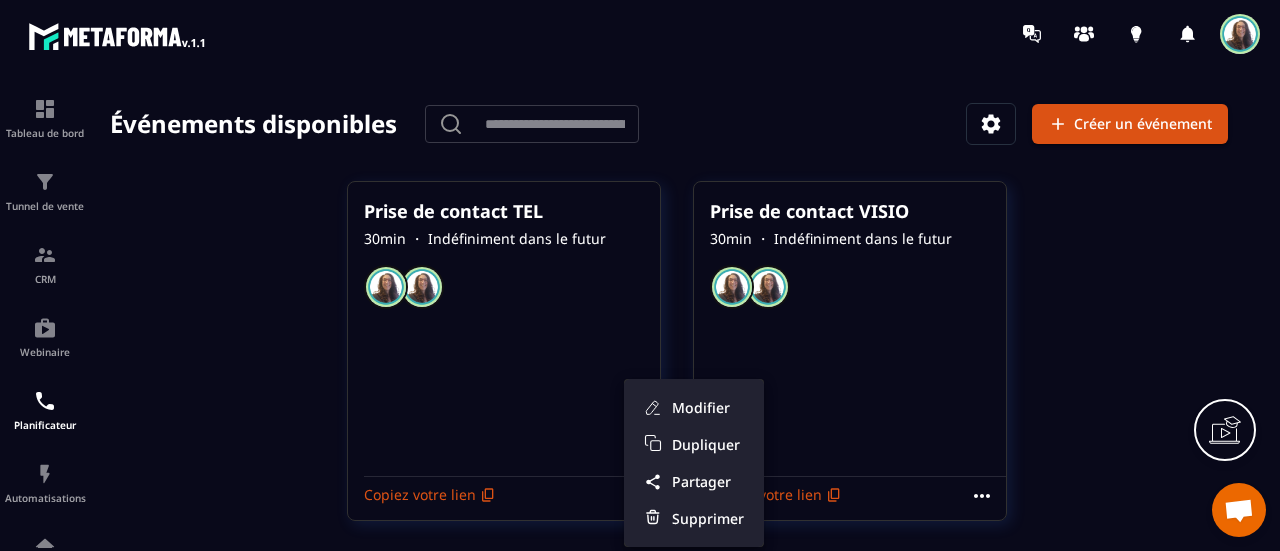click at bounding box center (677, 325) 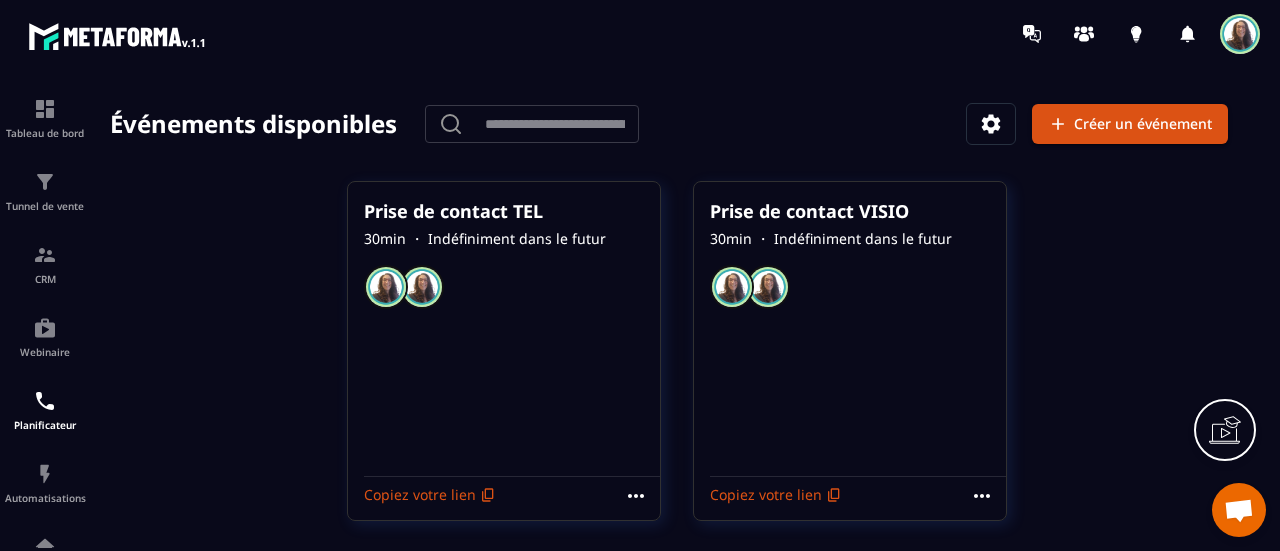 click 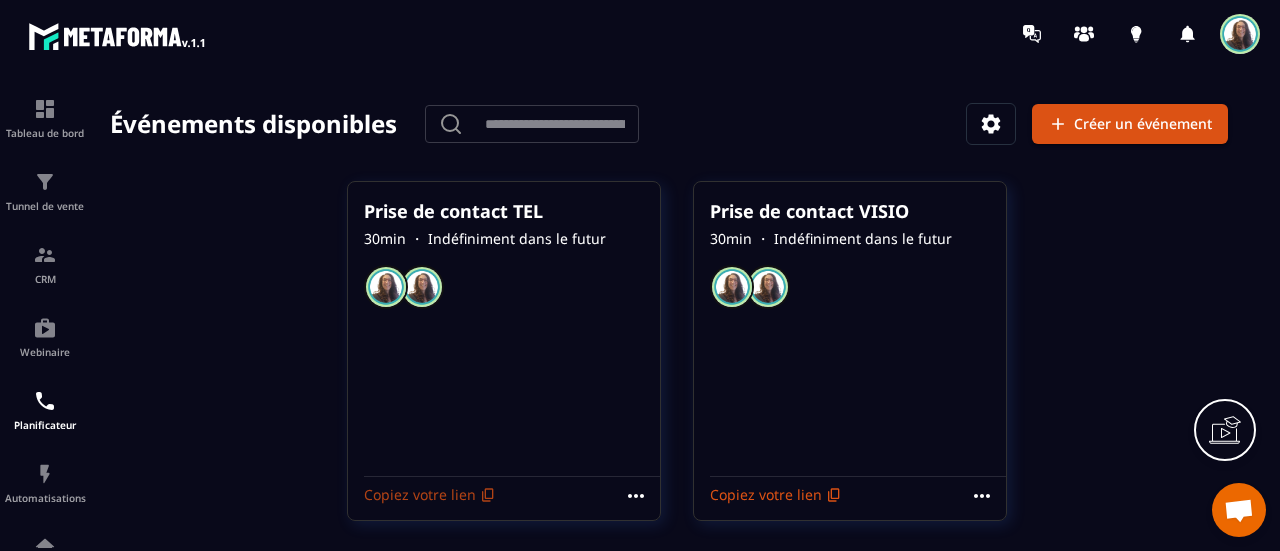 click on "Copiez votre lien" at bounding box center [430, 495] 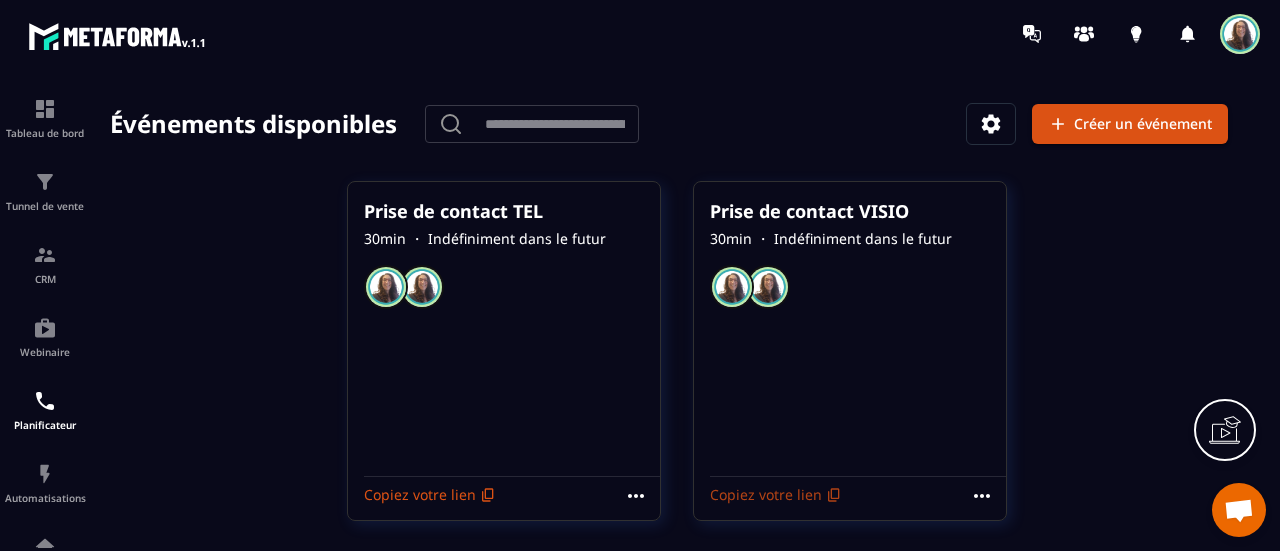 click on "Copiez votre lien" at bounding box center [776, 495] 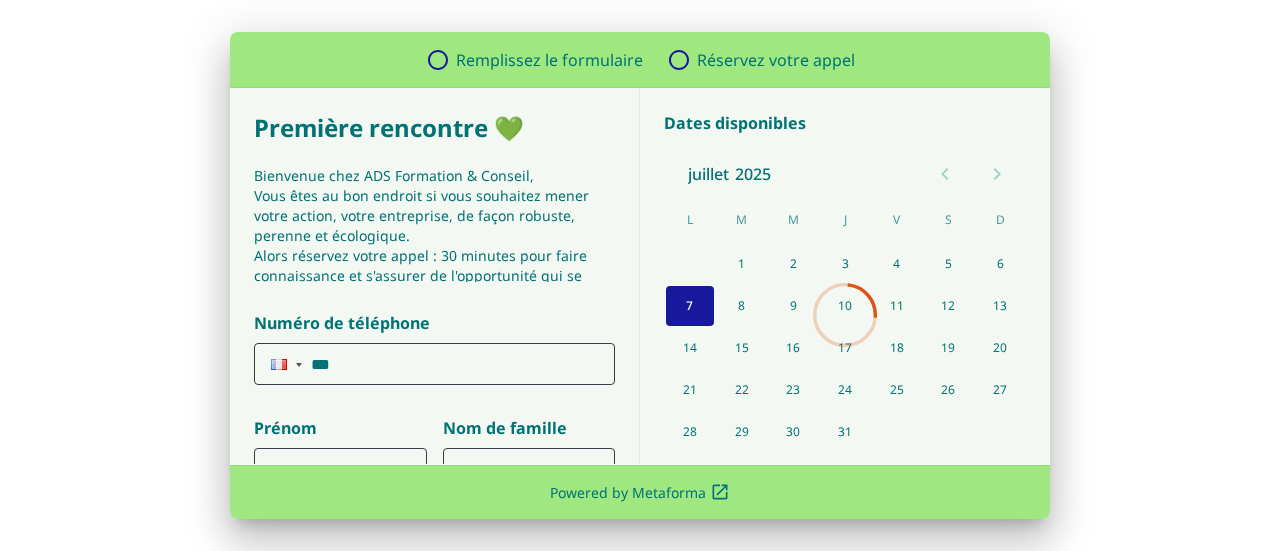 scroll, scrollTop: 0, scrollLeft: 0, axis: both 